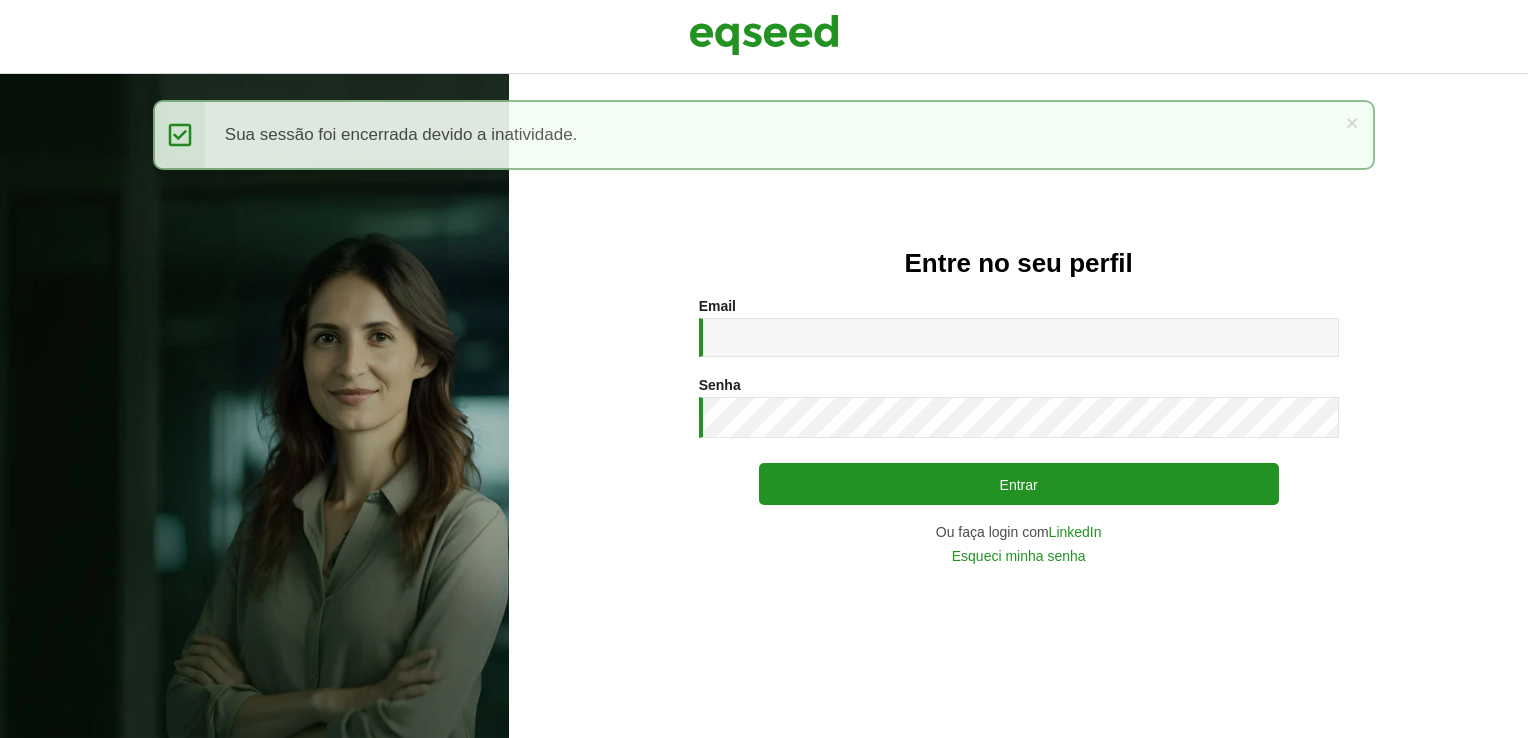 scroll, scrollTop: 0, scrollLeft: 0, axis: both 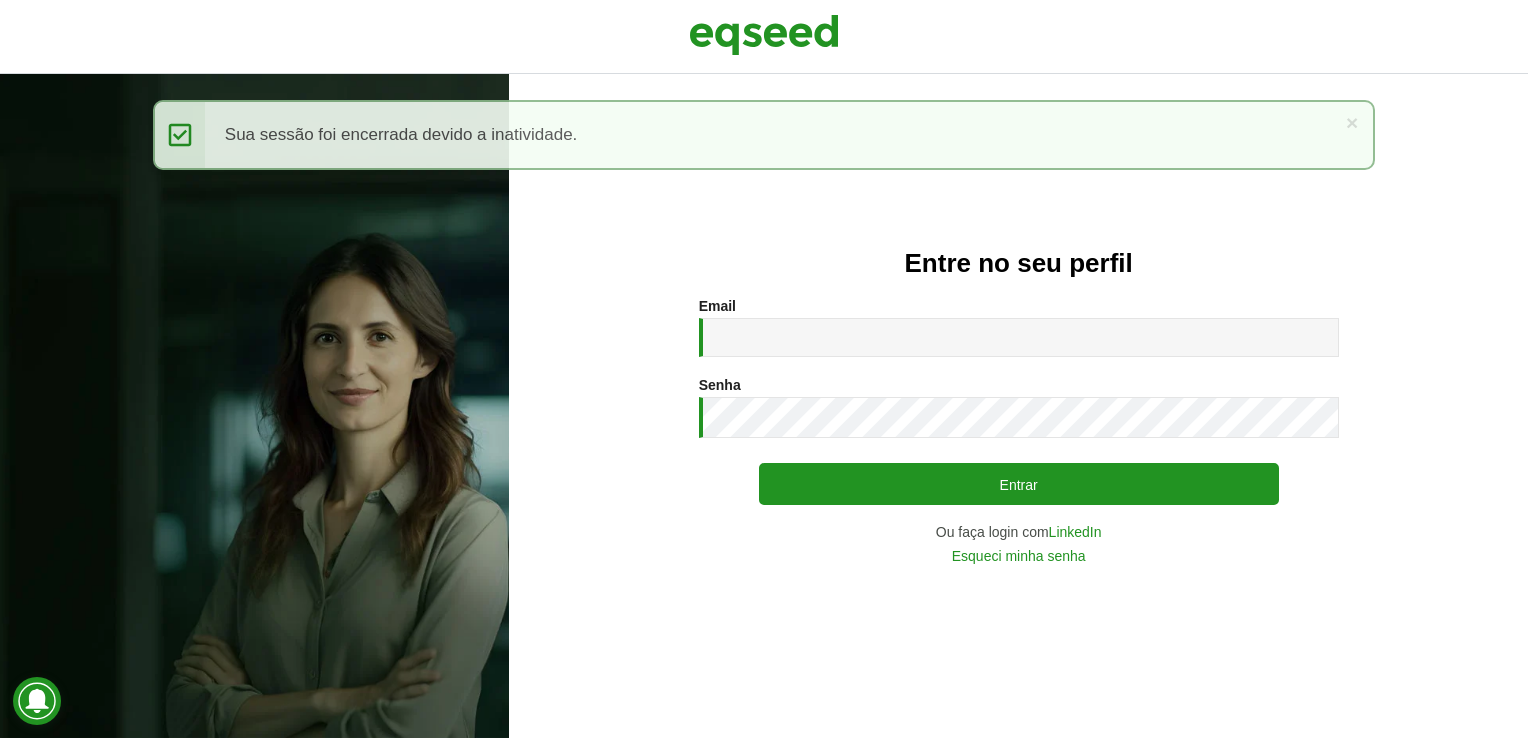 type on "**********" 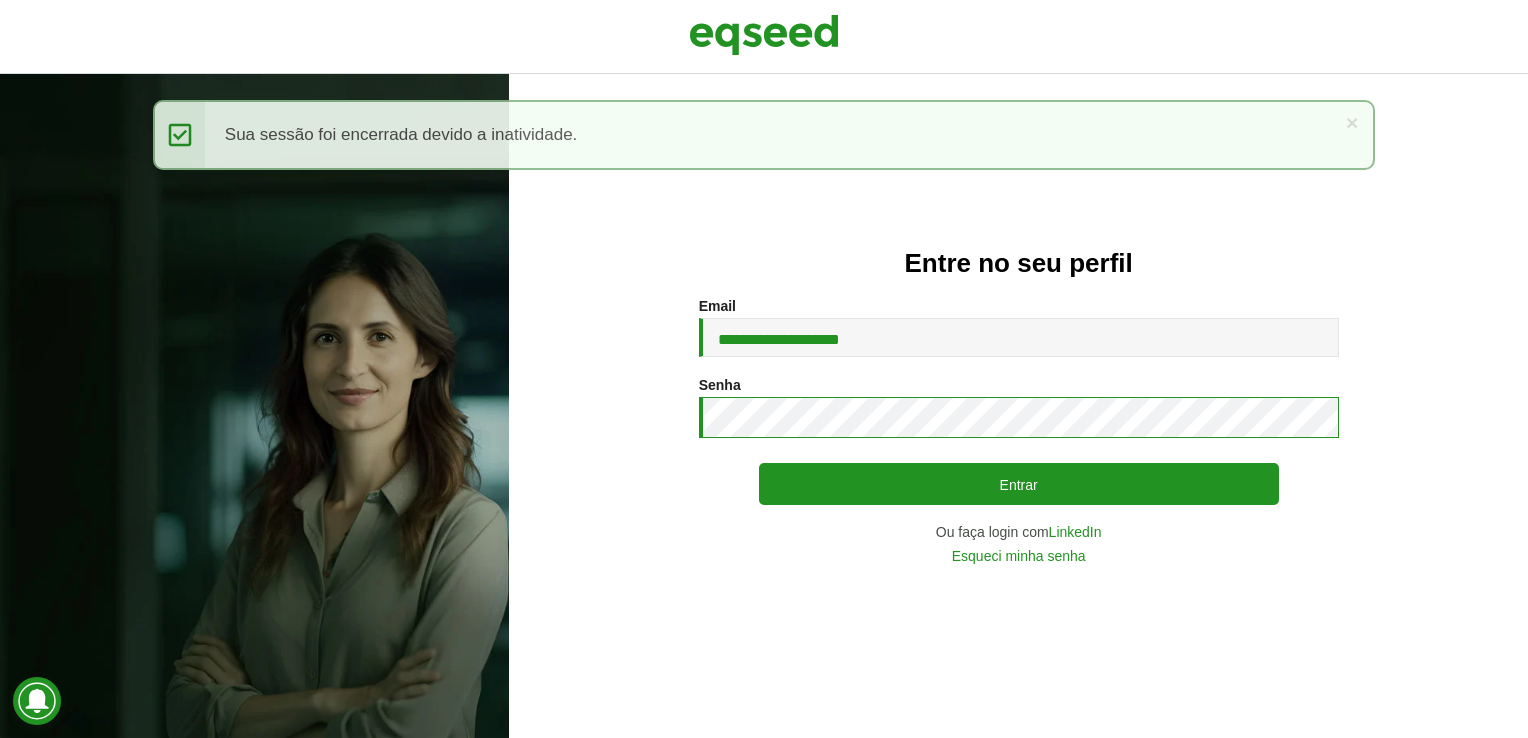 click on "Entrar" at bounding box center [1019, 484] 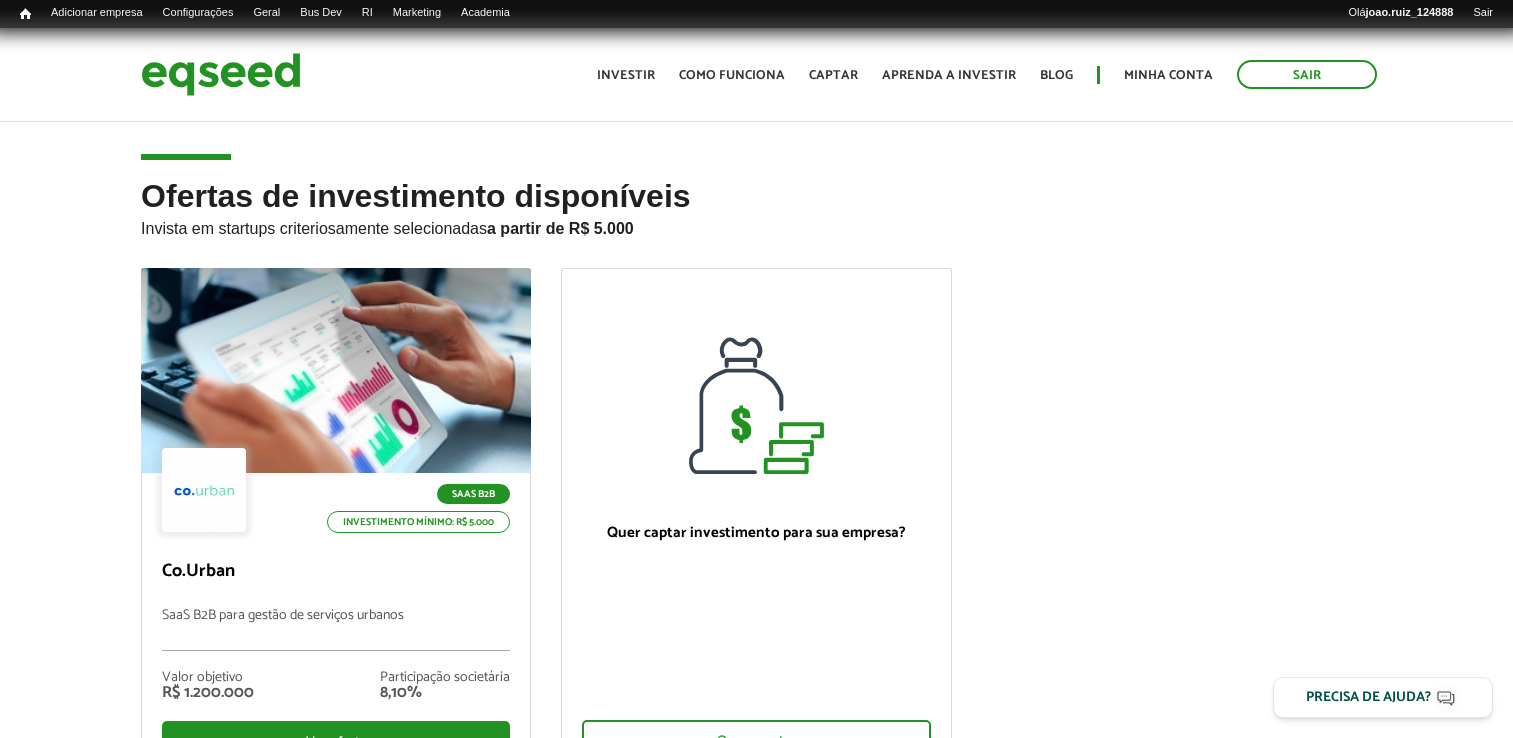 scroll, scrollTop: 0, scrollLeft: 0, axis: both 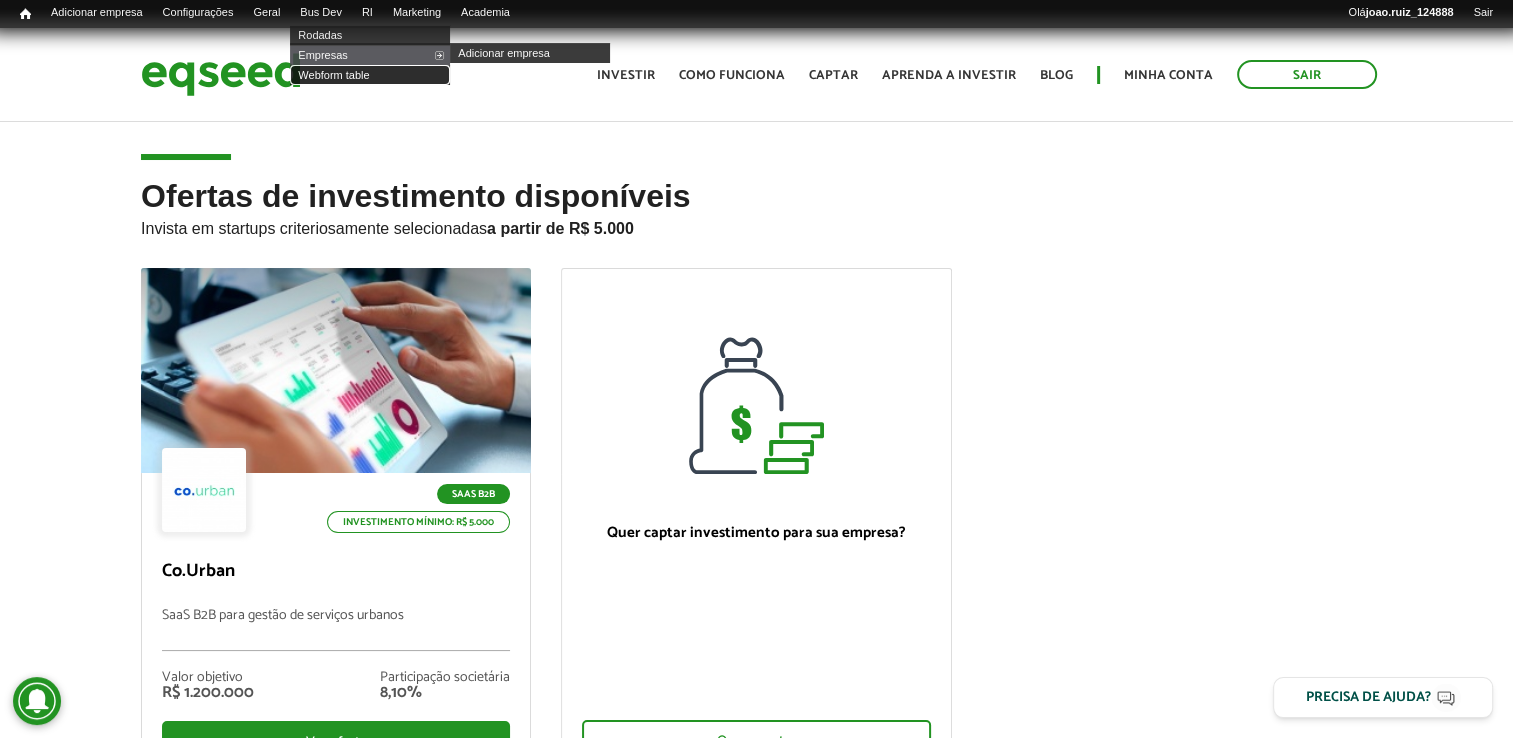 click on "Webform table" at bounding box center [370, 75] 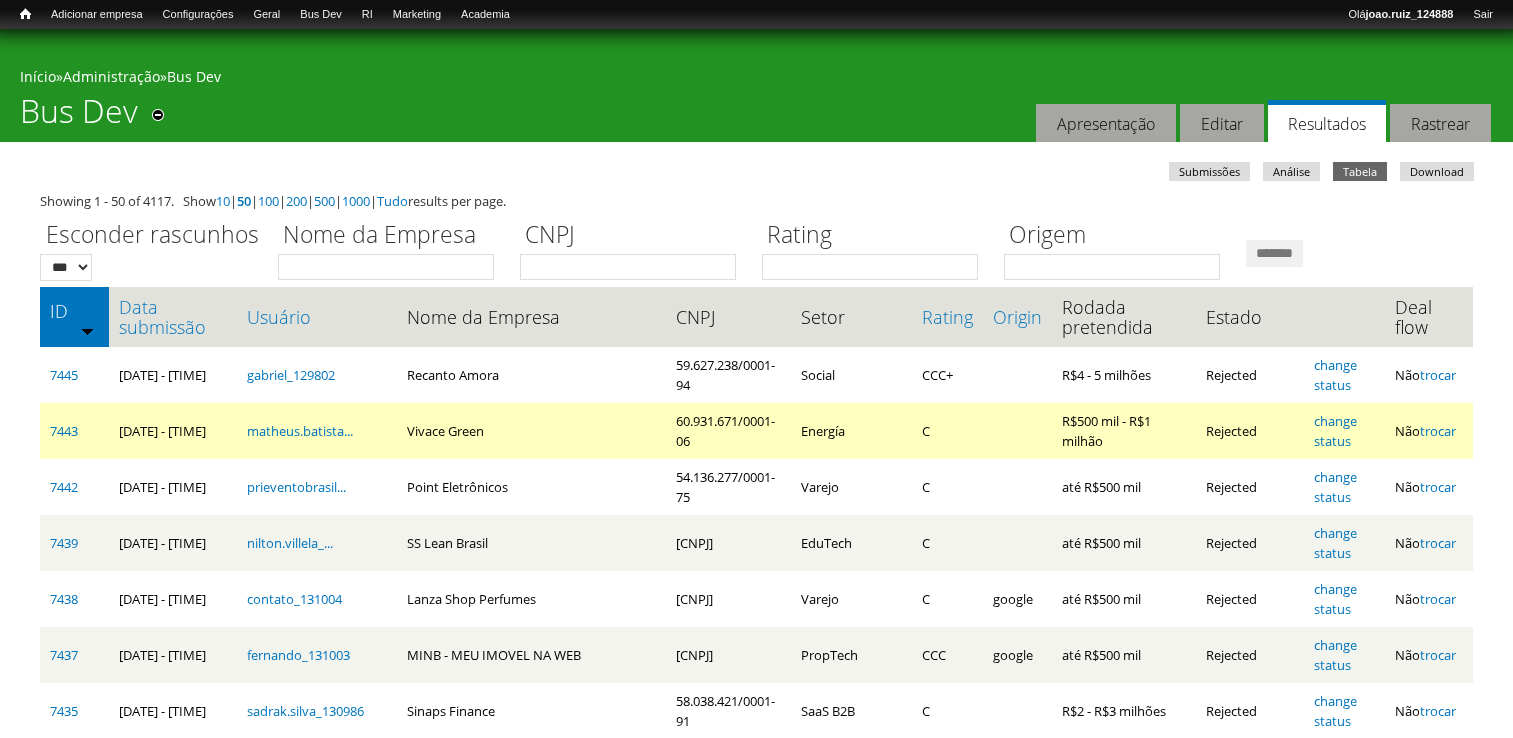 scroll, scrollTop: 0, scrollLeft: 0, axis: both 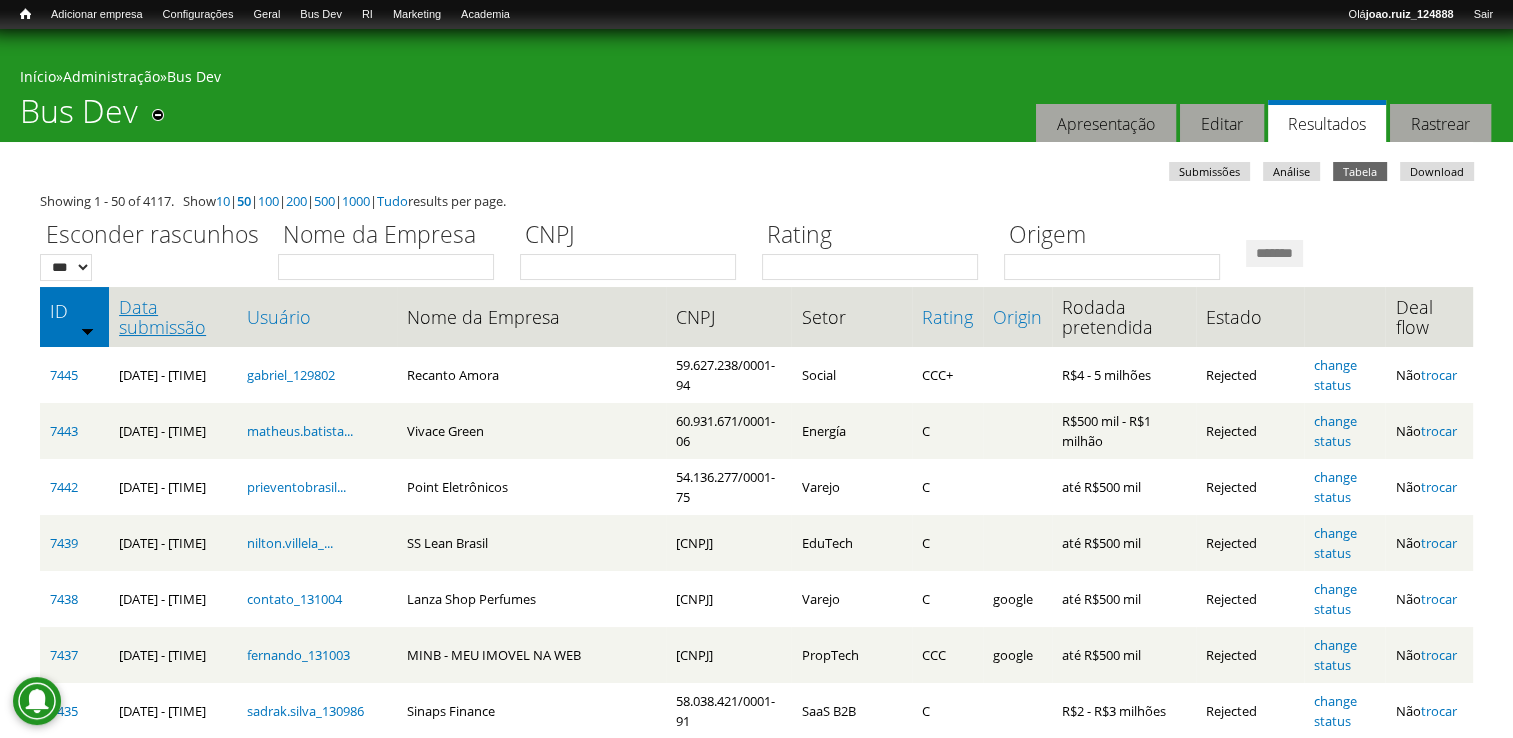 click on "Data submissão" at bounding box center (173, 317) 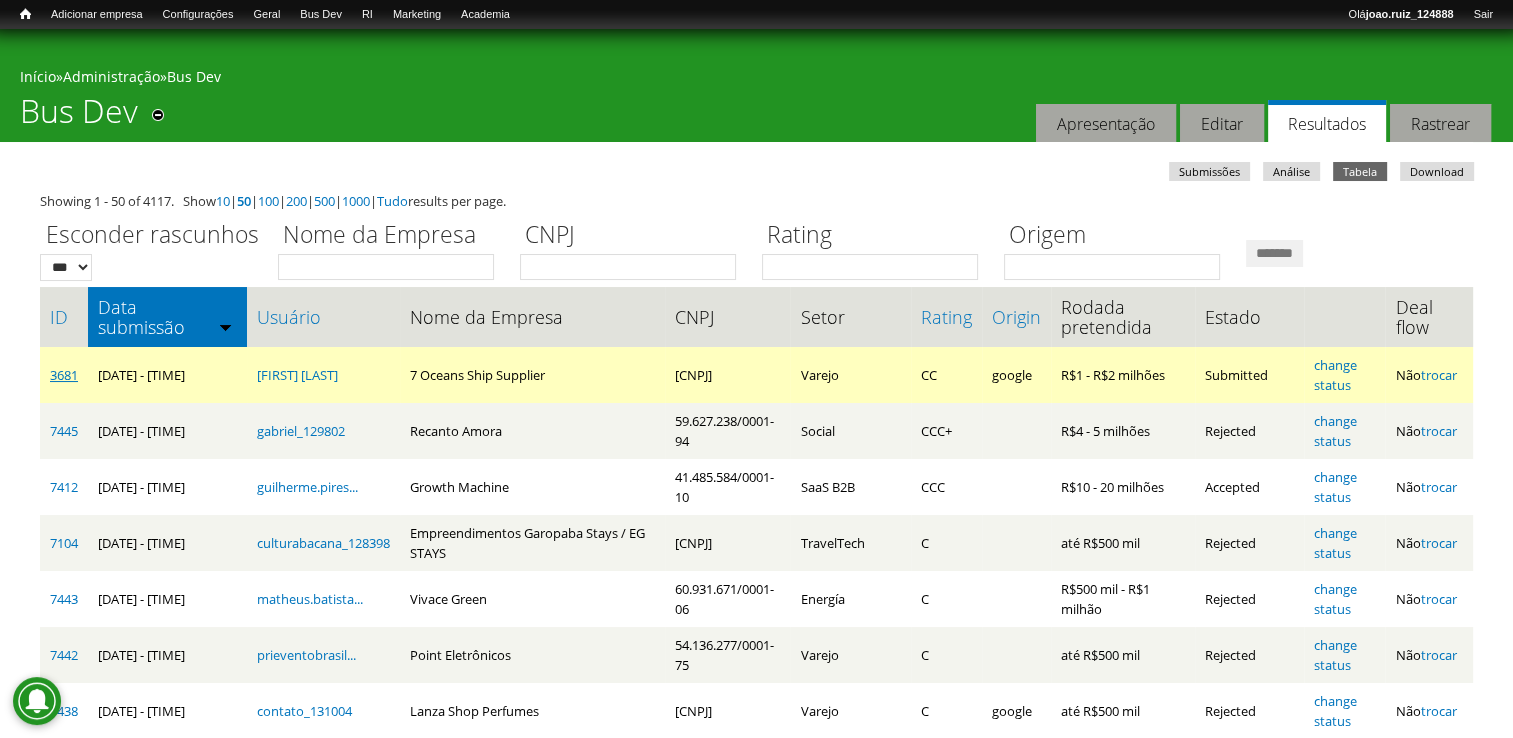 click on "3681" at bounding box center [64, 375] 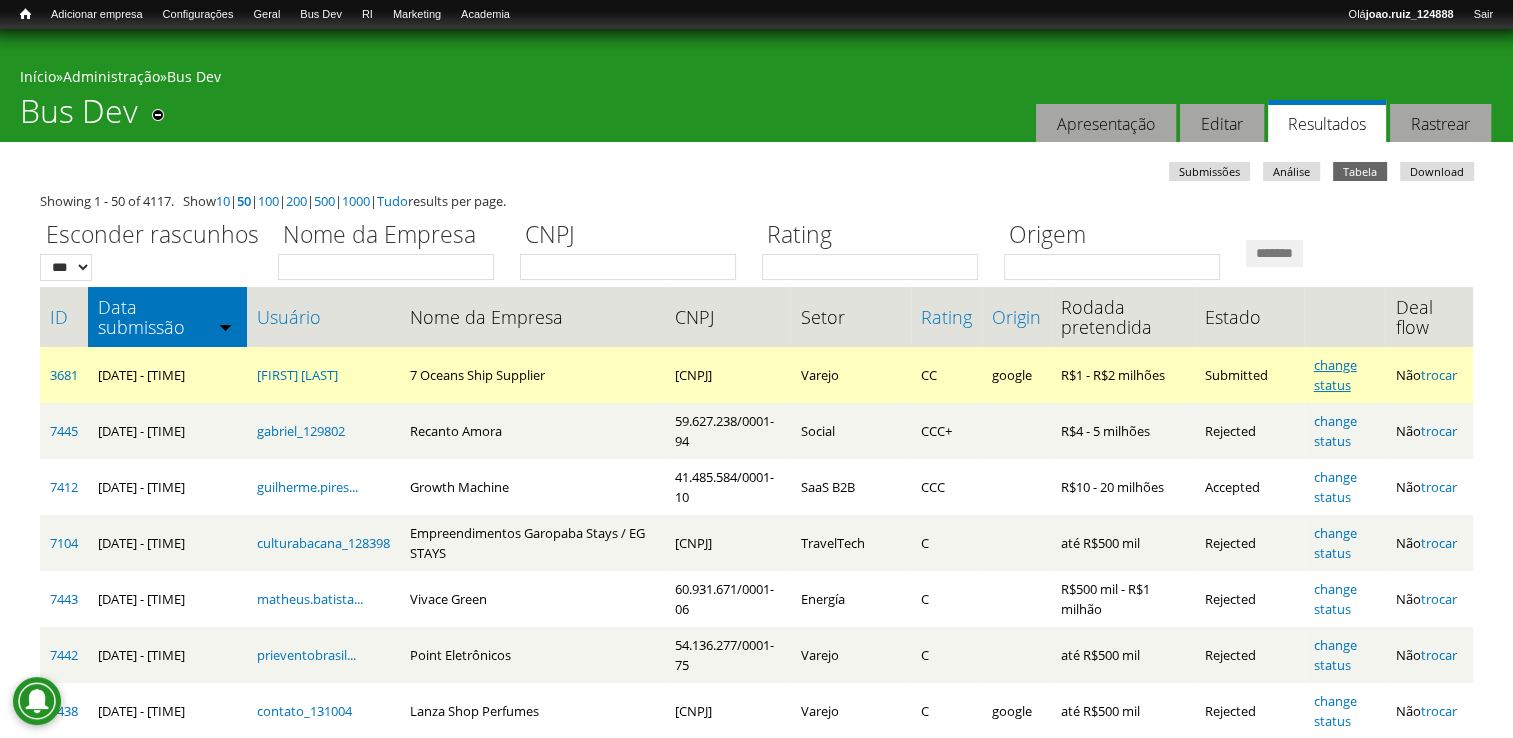 click on "change status" at bounding box center [1335, 375] 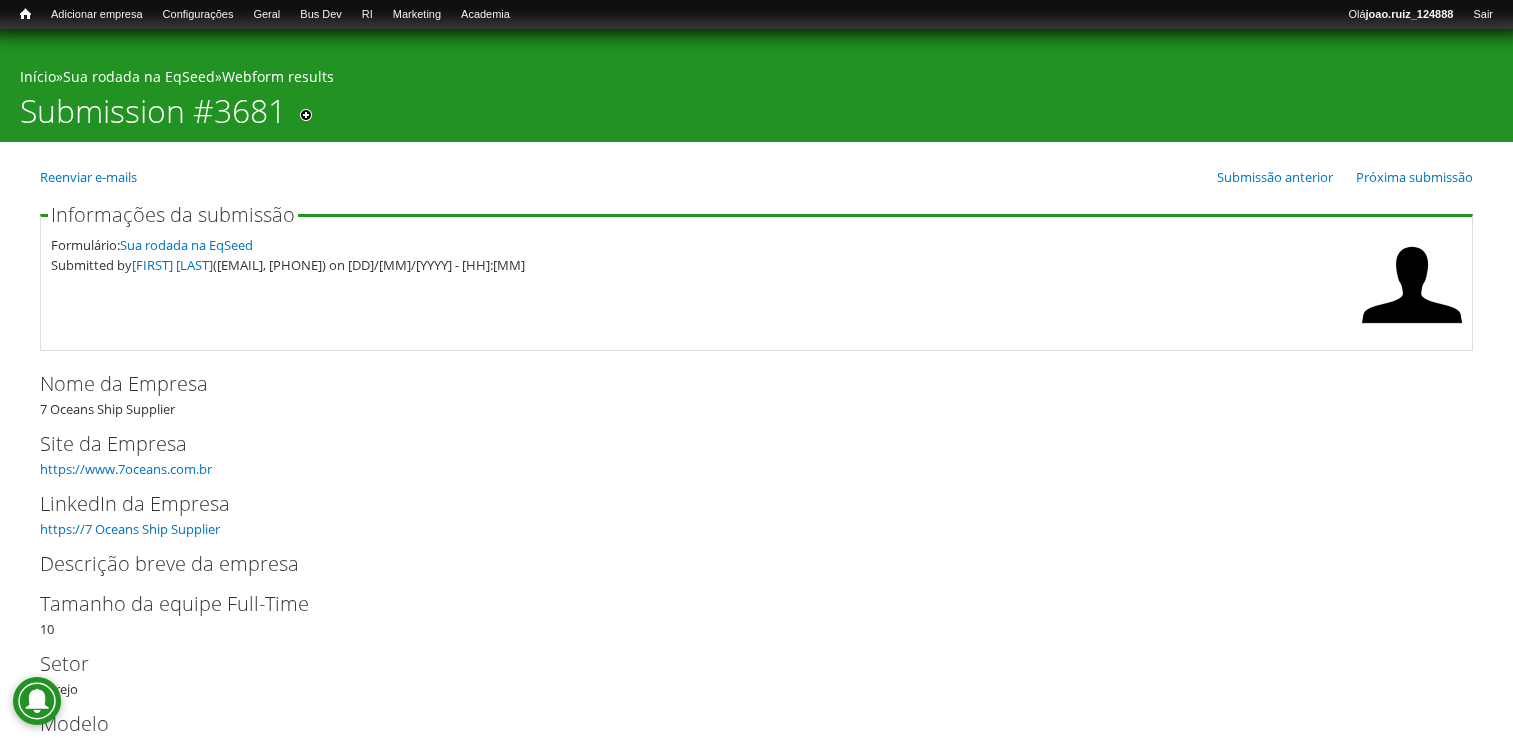 scroll, scrollTop: 0, scrollLeft: 0, axis: both 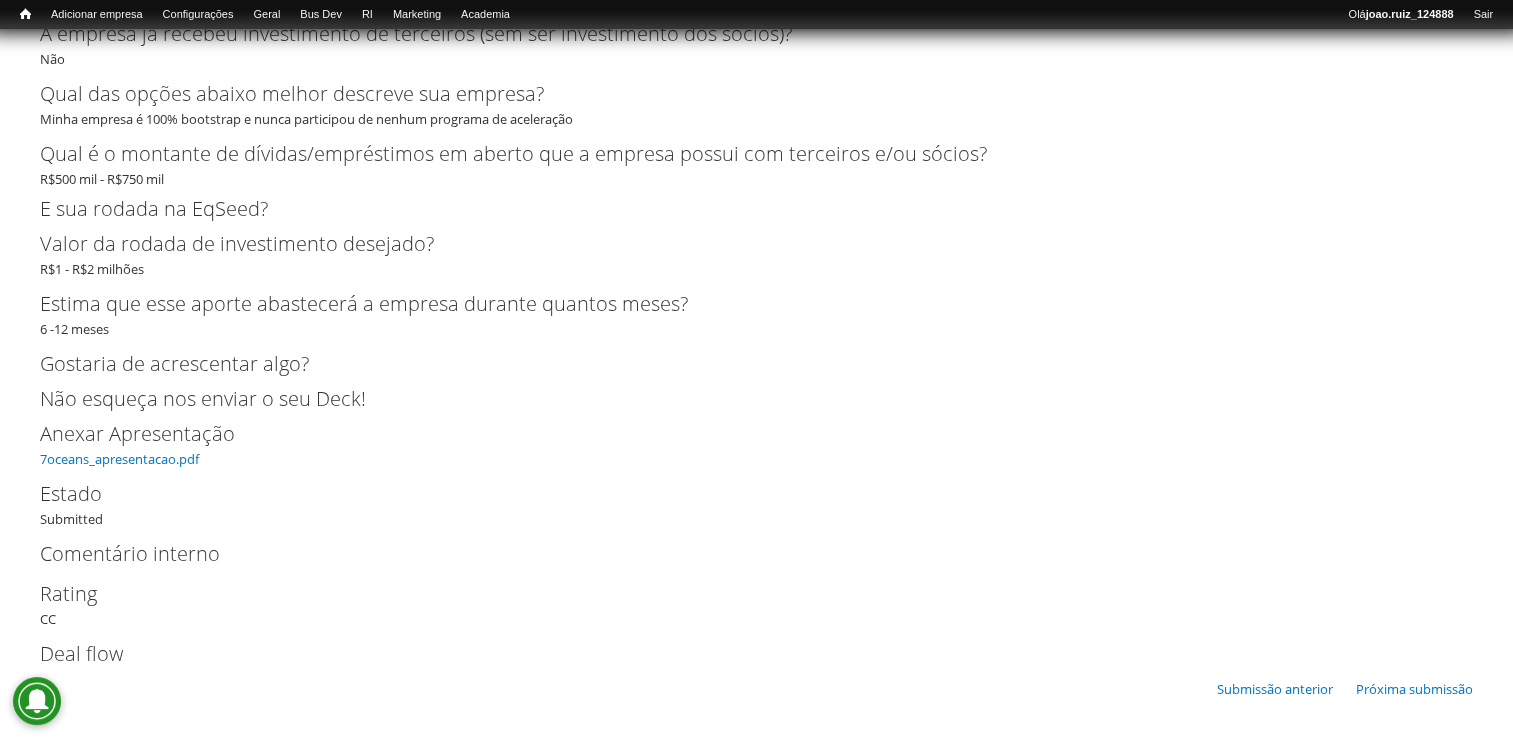 drag, startPoint x: 146, startPoint y: 461, endPoint x: 281, endPoint y: 428, distance: 138.97482 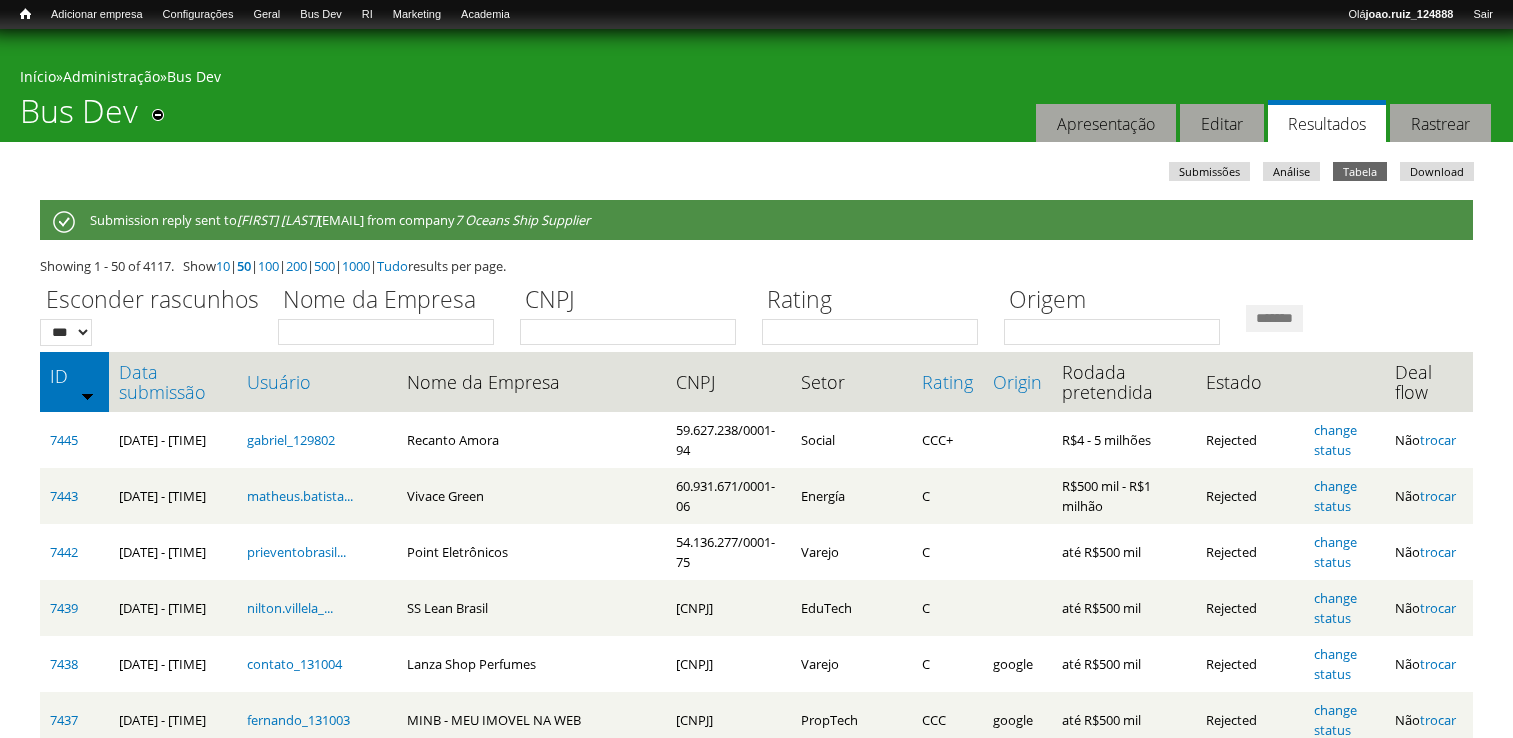 scroll, scrollTop: 0, scrollLeft: 0, axis: both 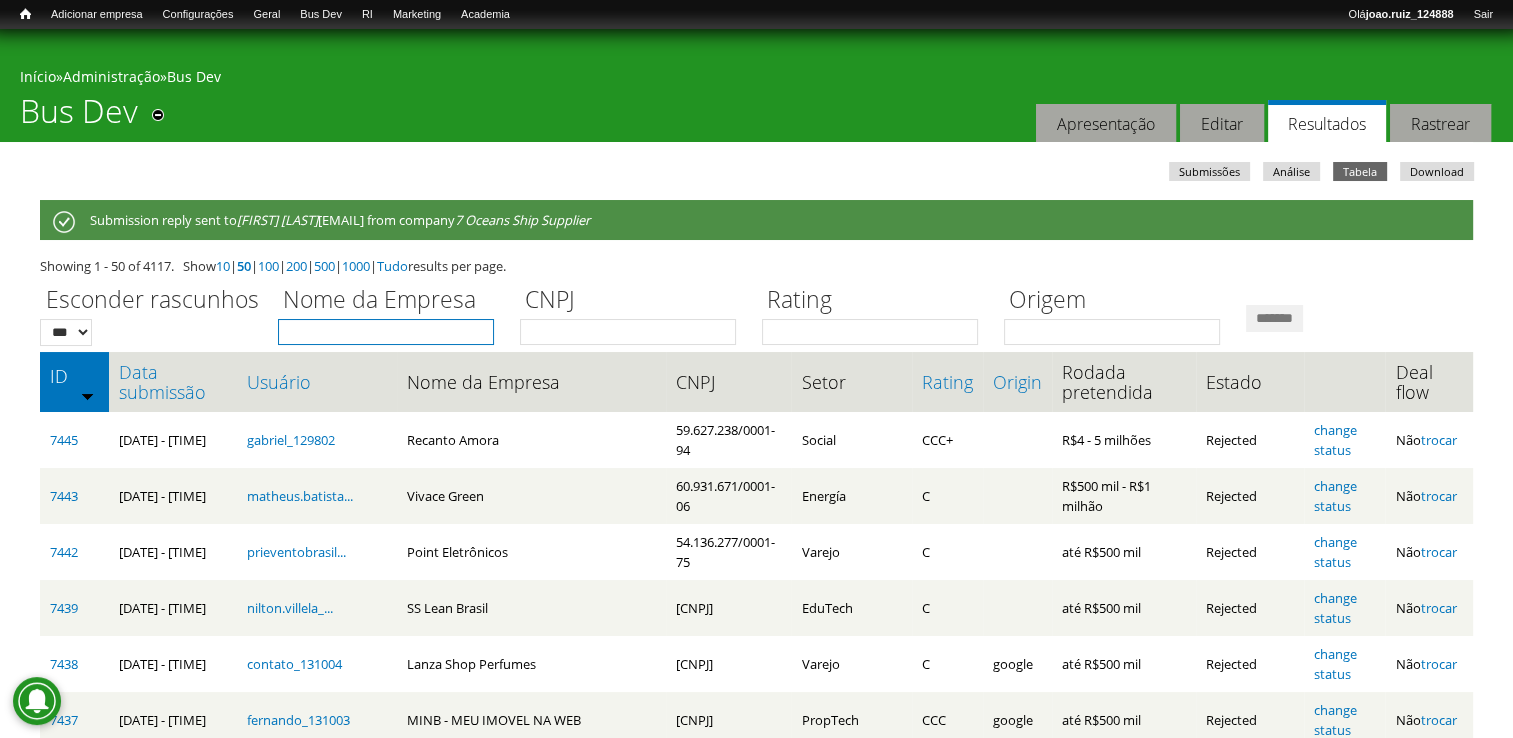 click on "Nome da Empresa" at bounding box center [386, 332] 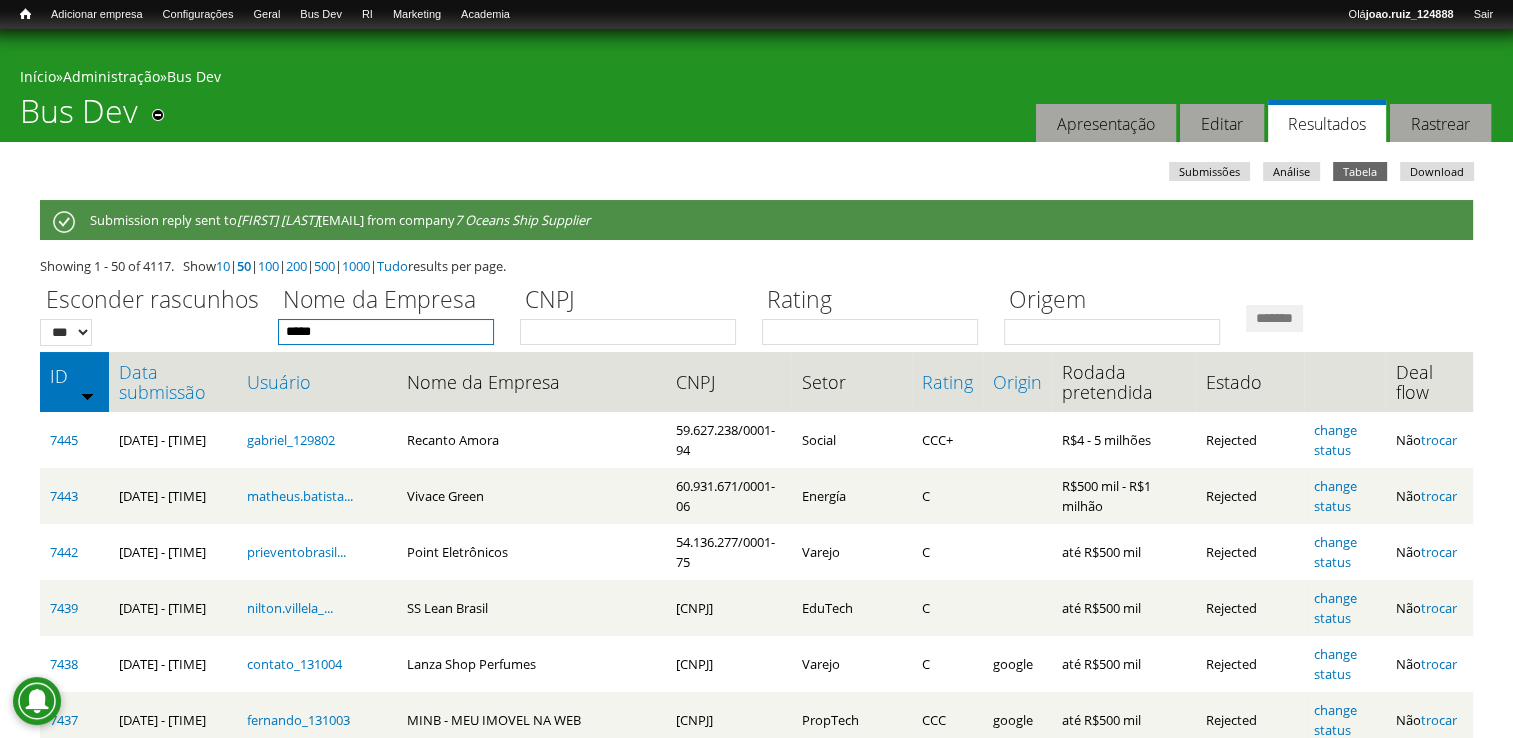 type on "*****" 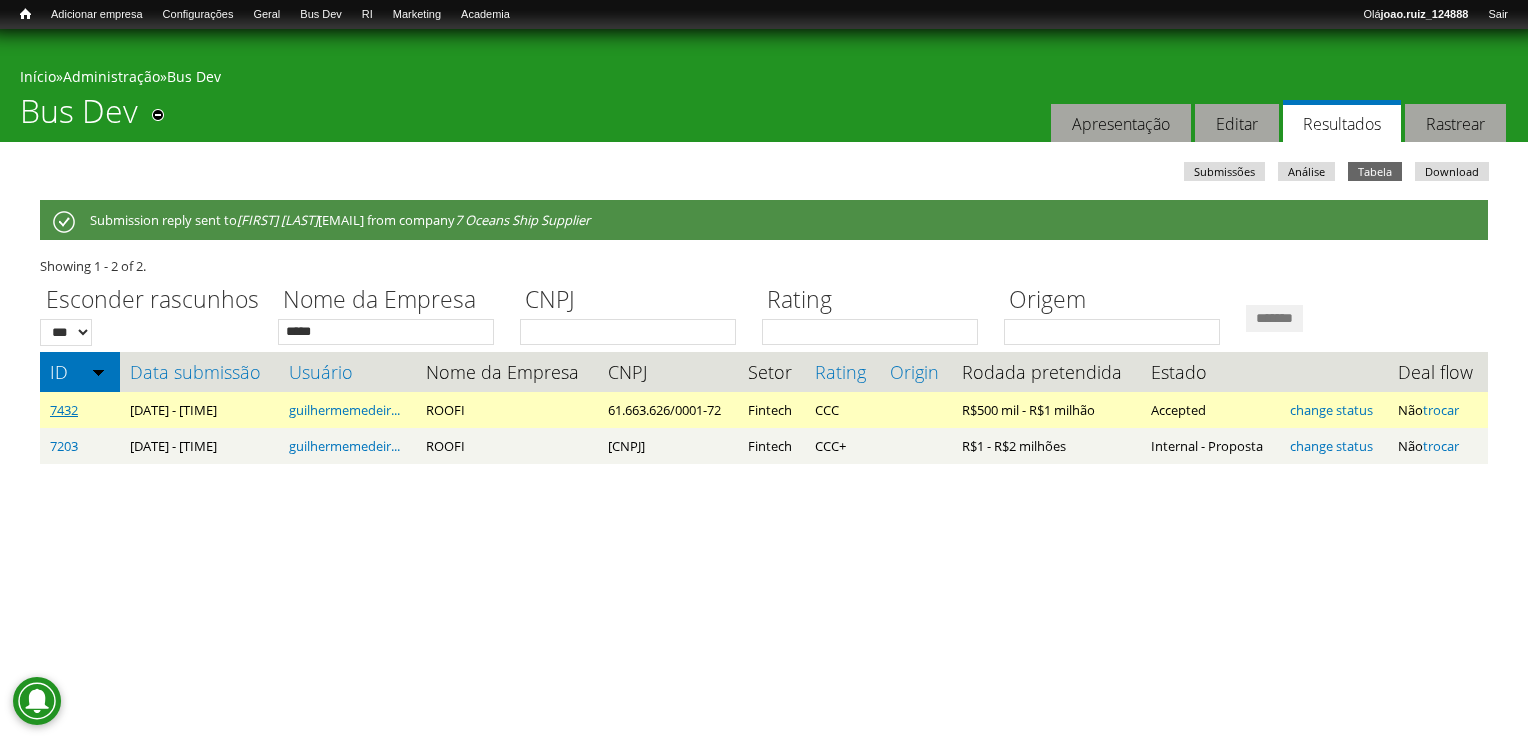 click on "7432" at bounding box center [64, 410] 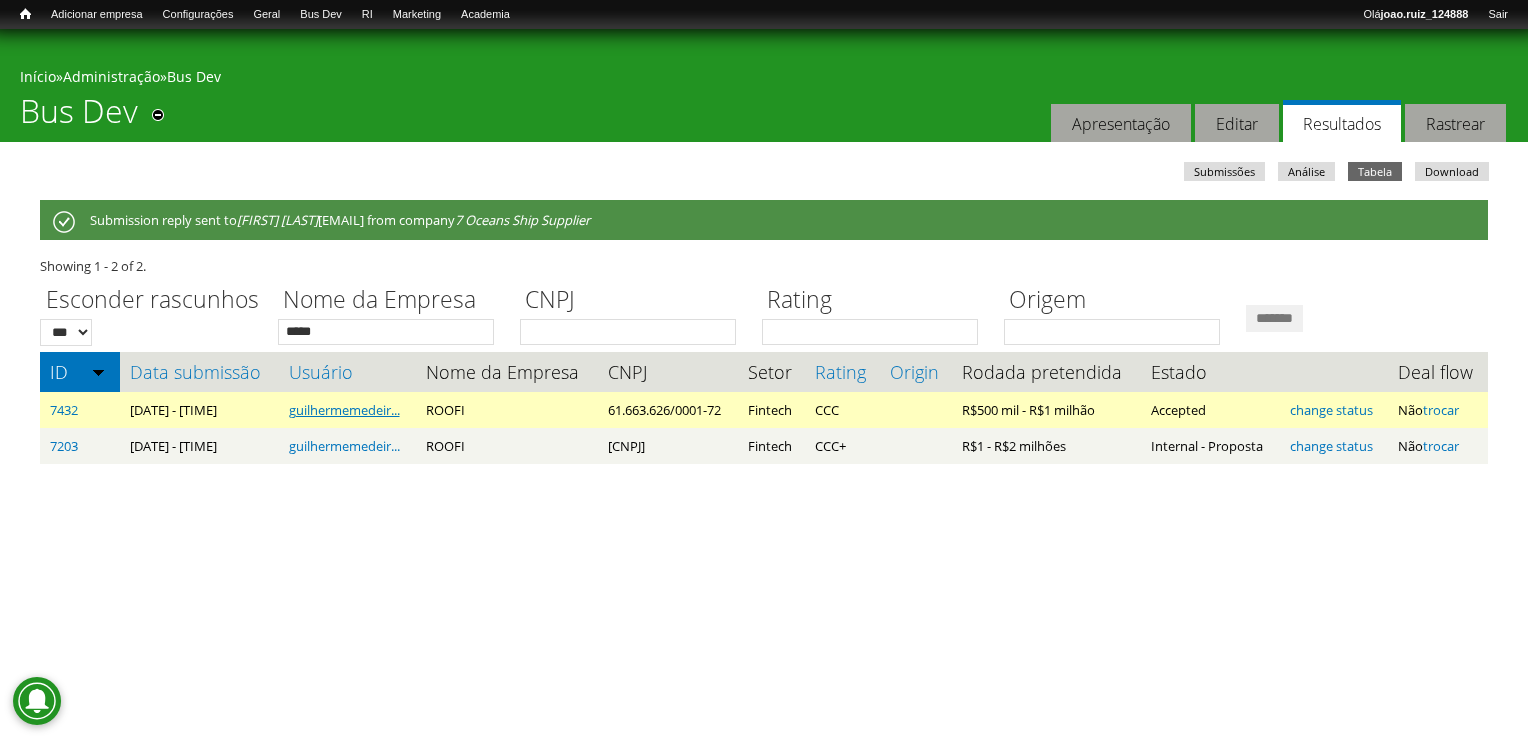 click on "guilhermemedeir..." at bounding box center (344, 410) 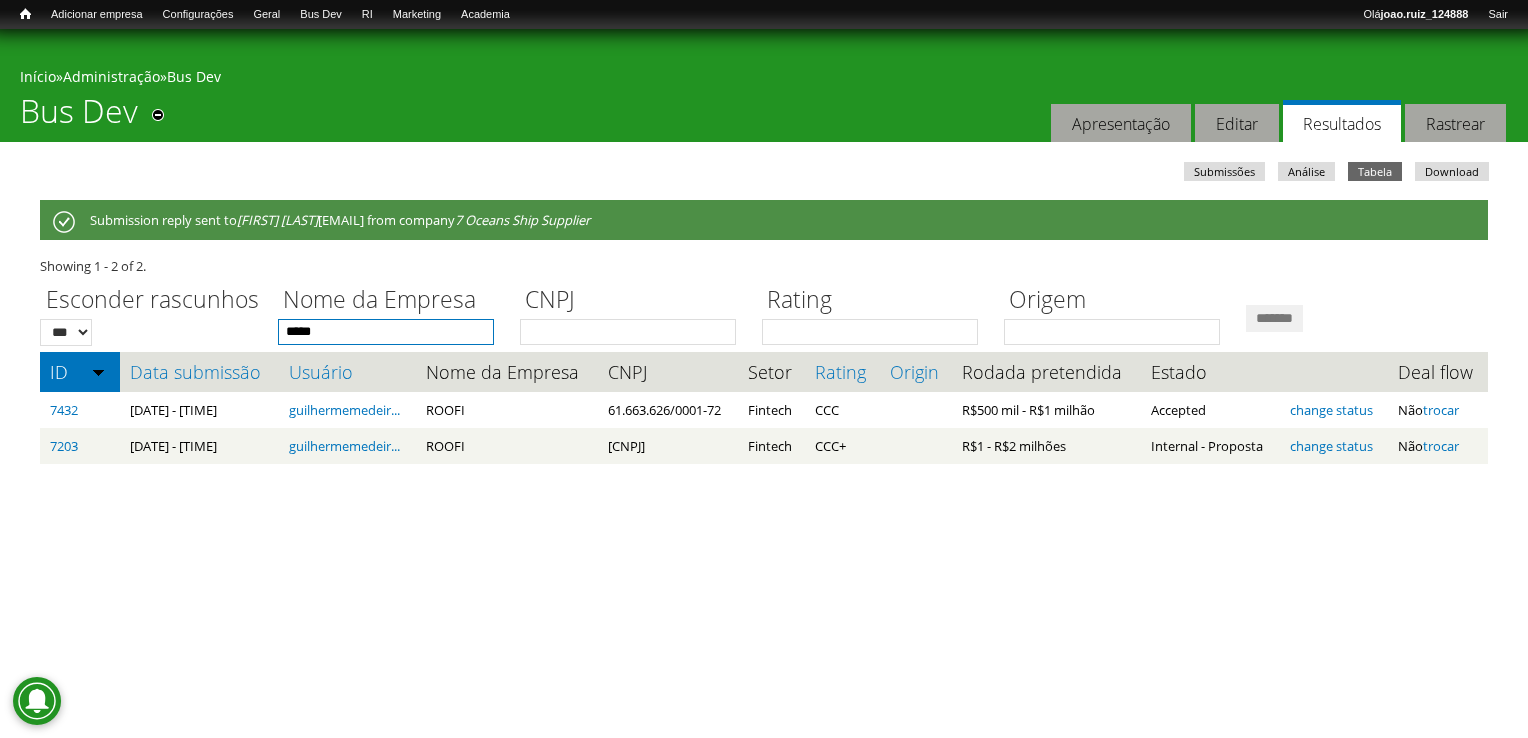 drag, startPoint x: 342, startPoint y: 334, endPoint x: 244, endPoint y: 322, distance: 98.731964 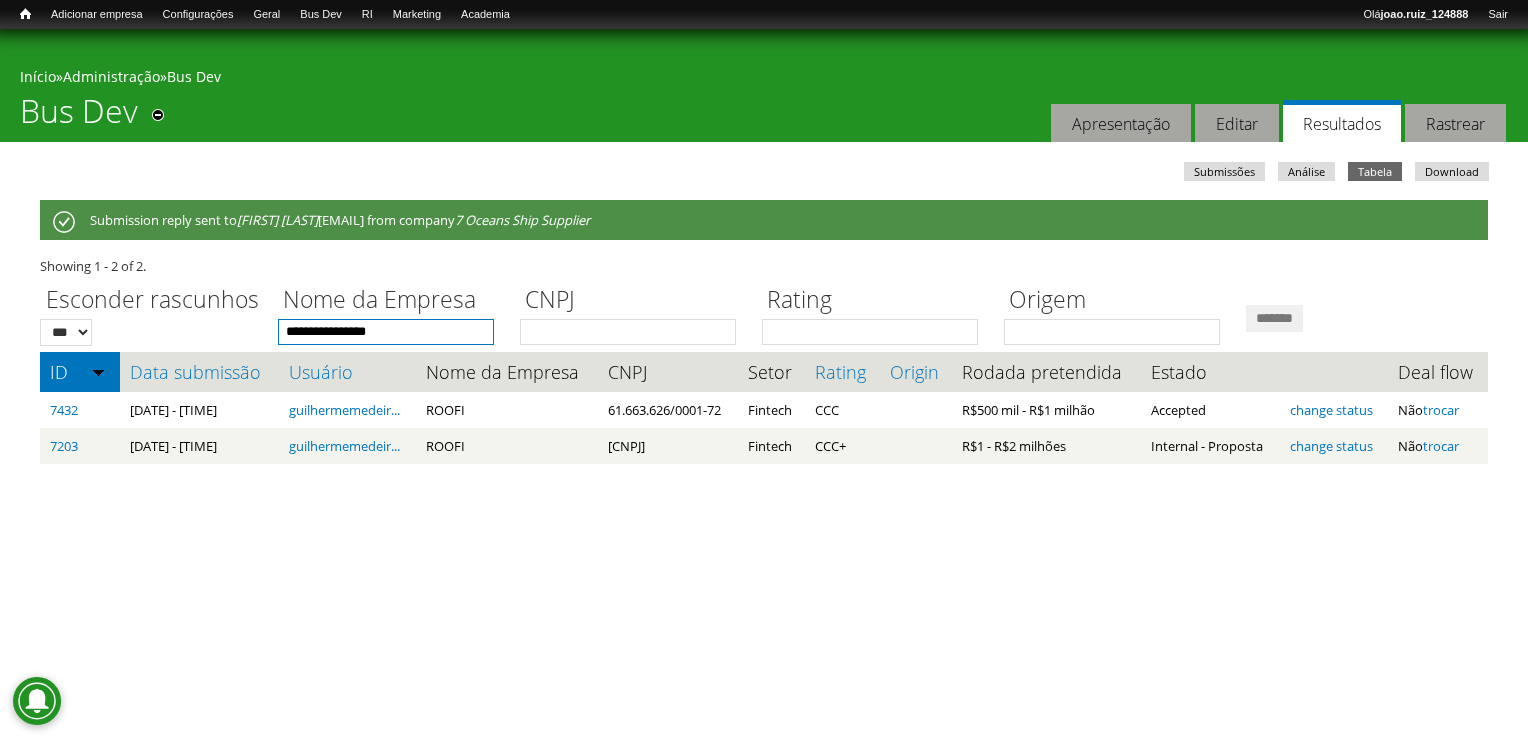 type on "**********" 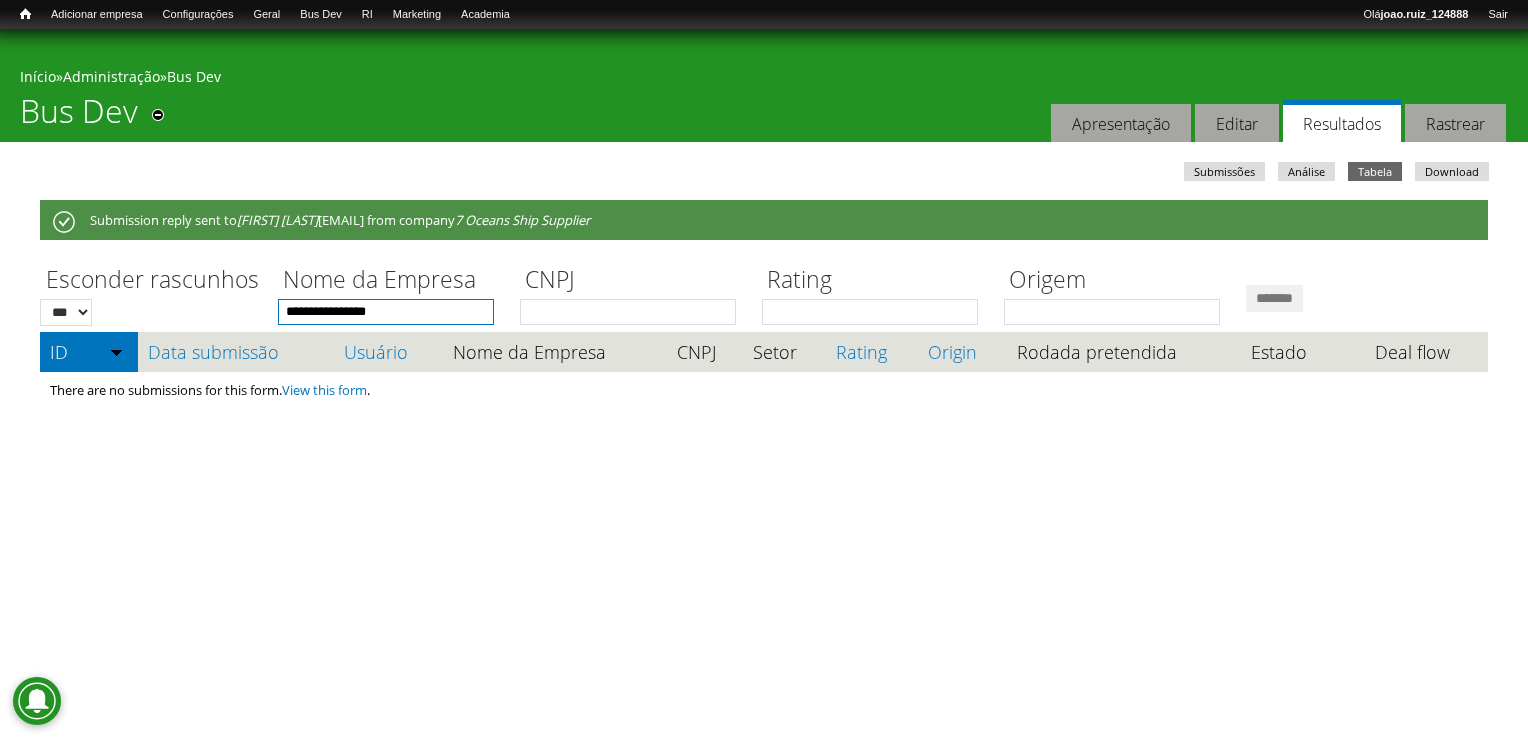 drag, startPoint x: 413, startPoint y: 302, endPoint x: 340, endPoint y: 302, distance: 73 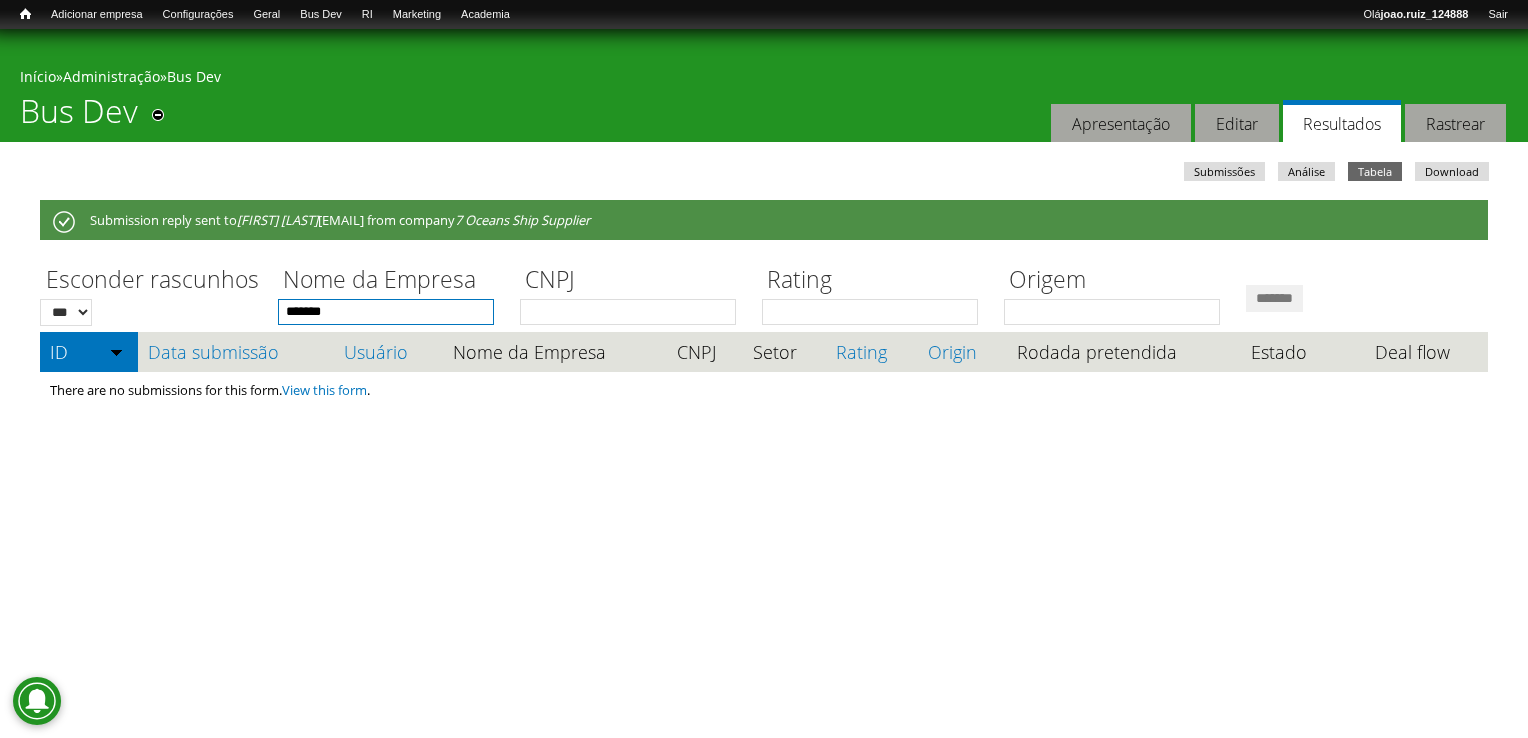 type on "*******" 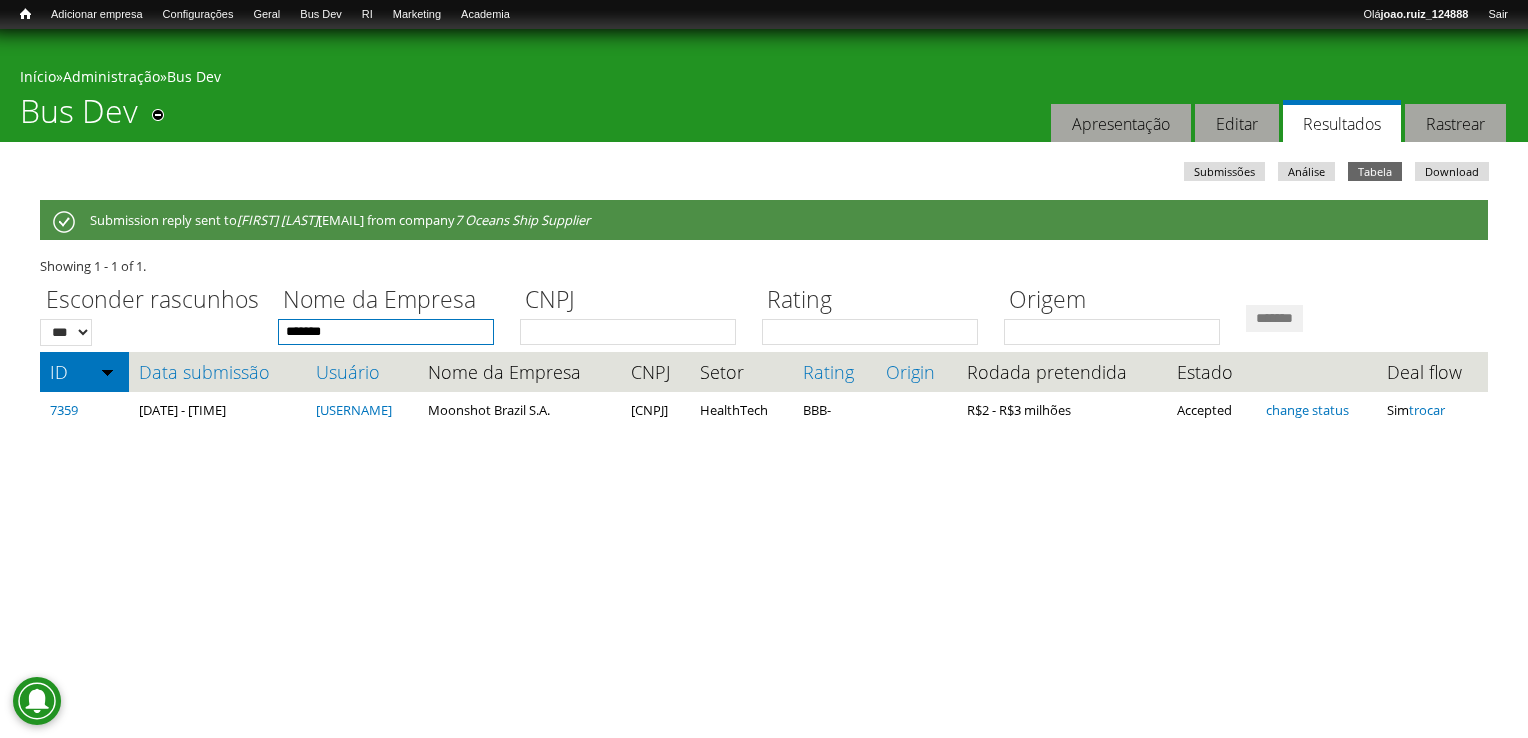 drag, startPoint x: 348, startPoint y: 339, endPoint x: 144, endPoint y: 342, distance: 204.02206 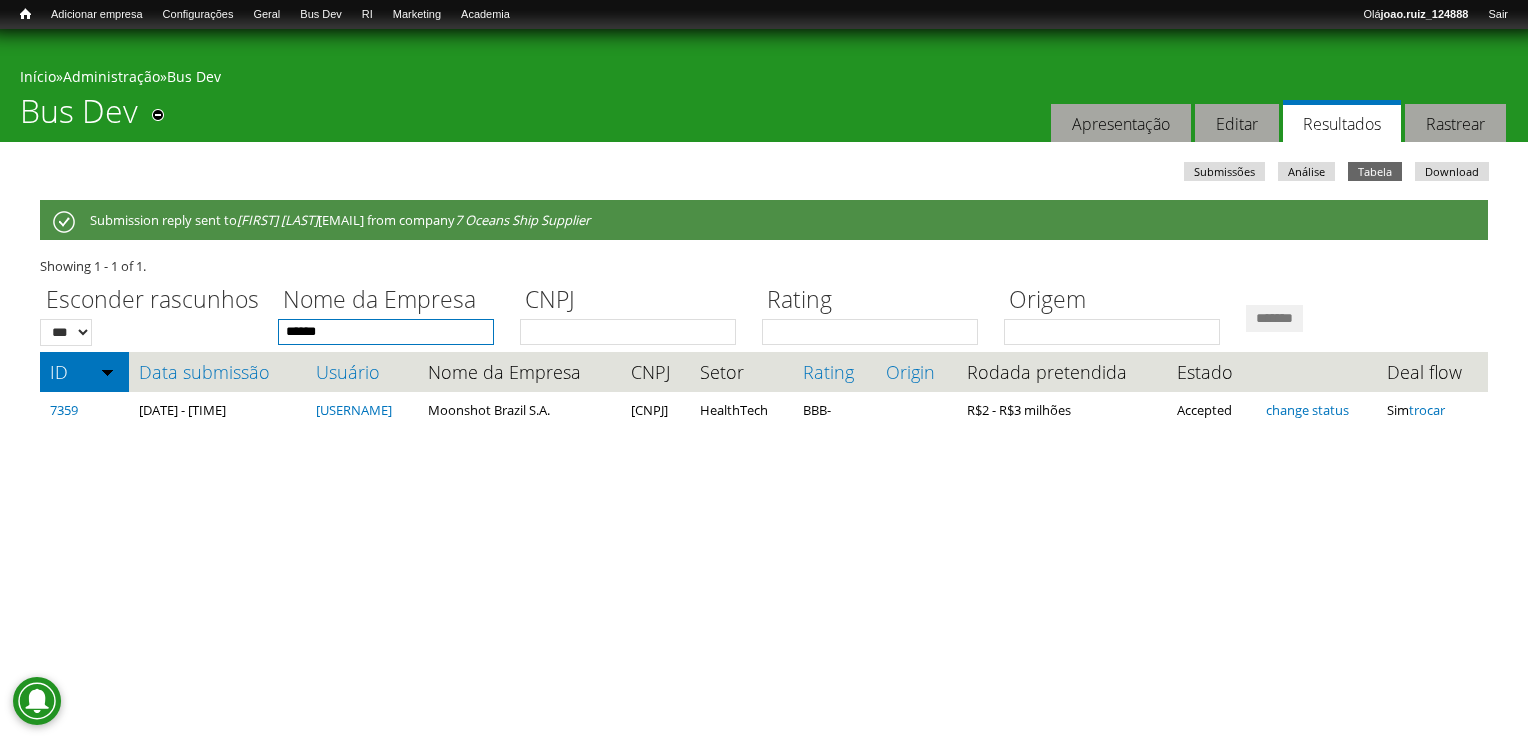 type on "*****" 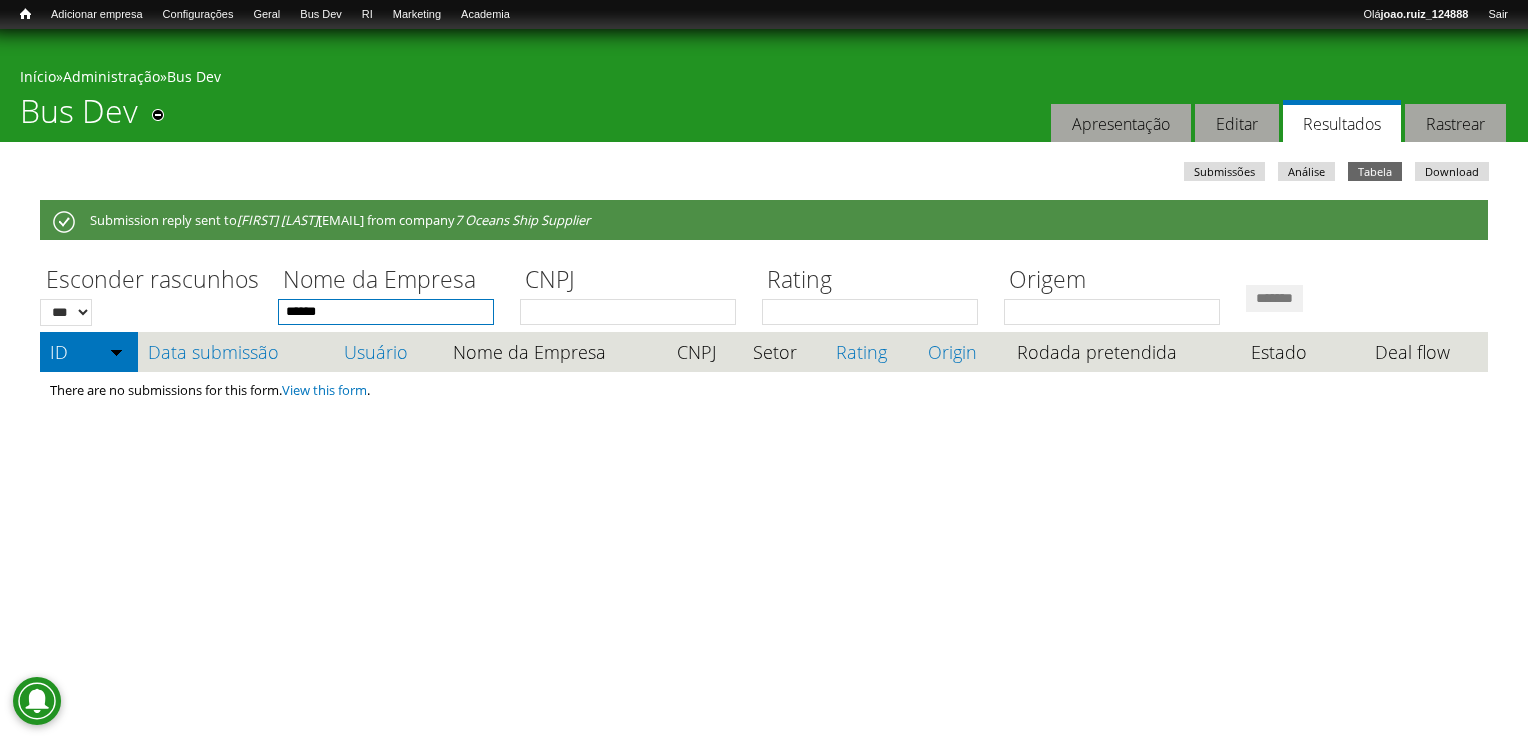 click on "*****" at bounding box center (386, 312) 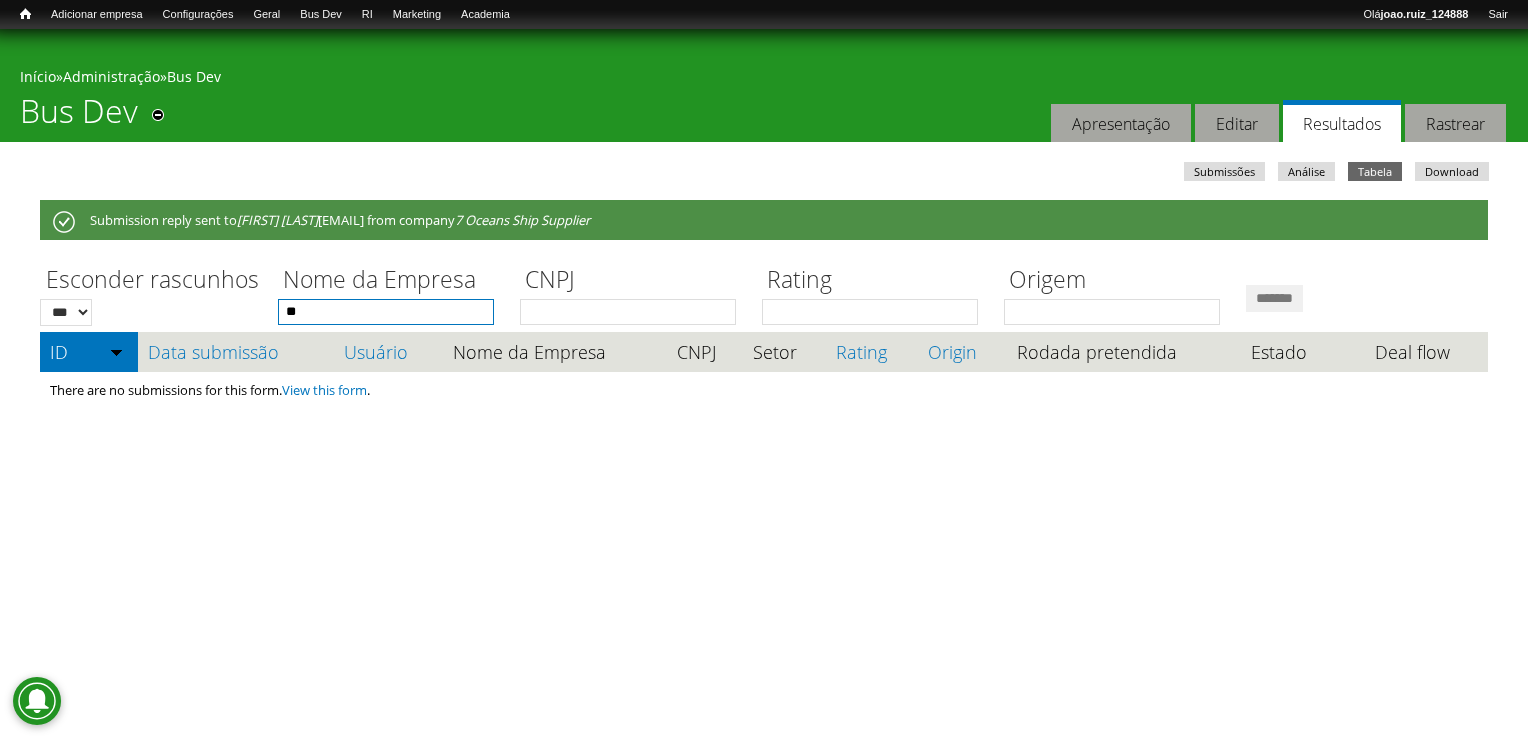type on "*" 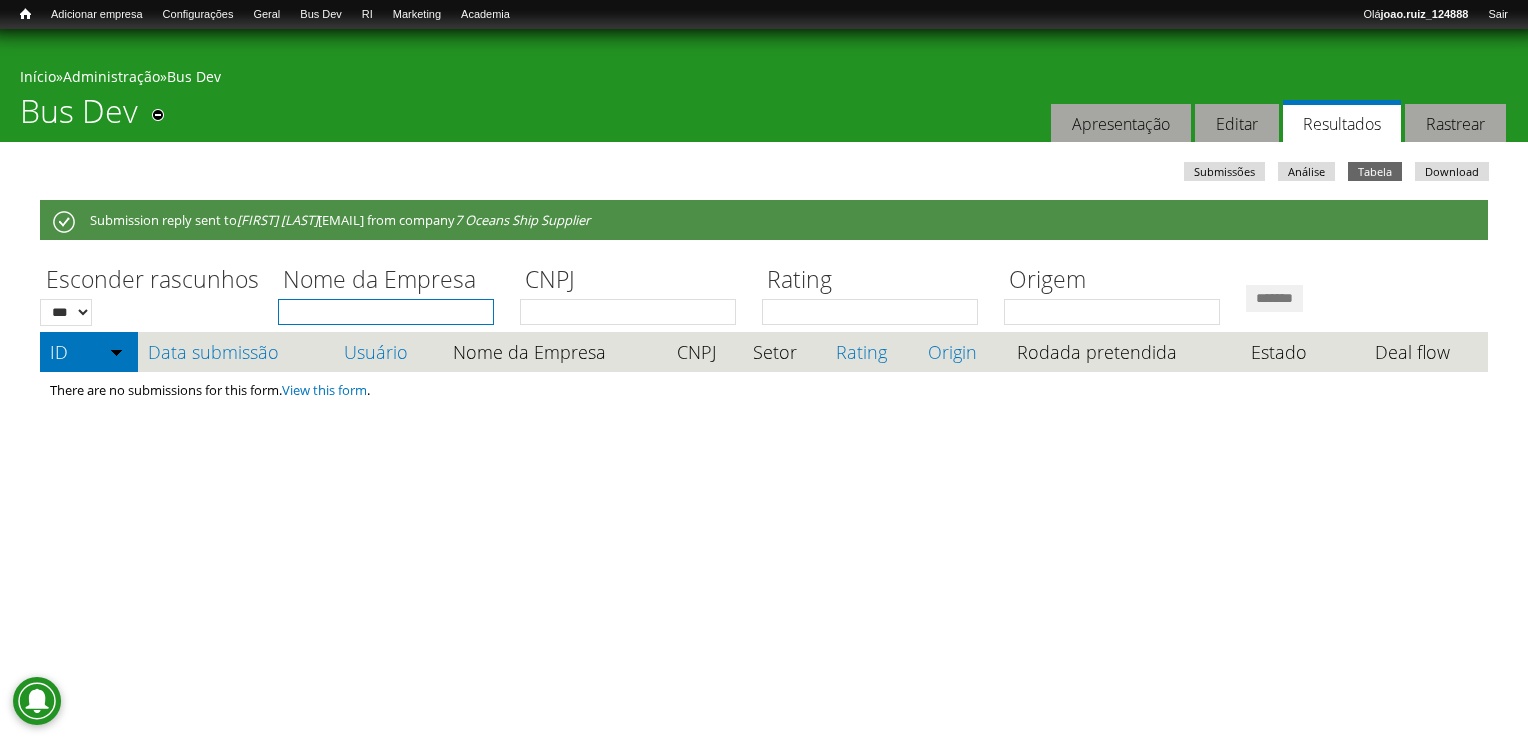 type 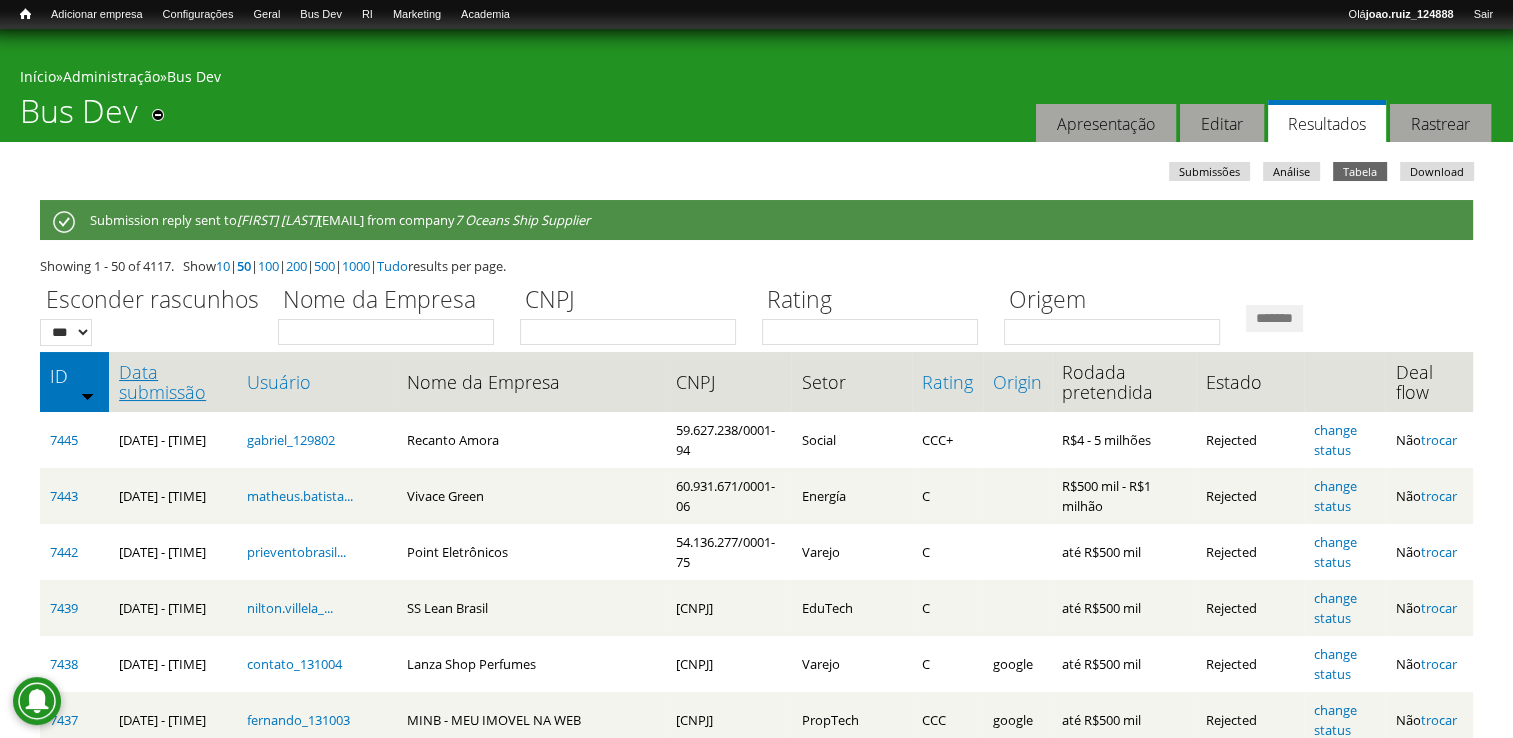 click on "Data submissão" at bounding box center [173, 382] 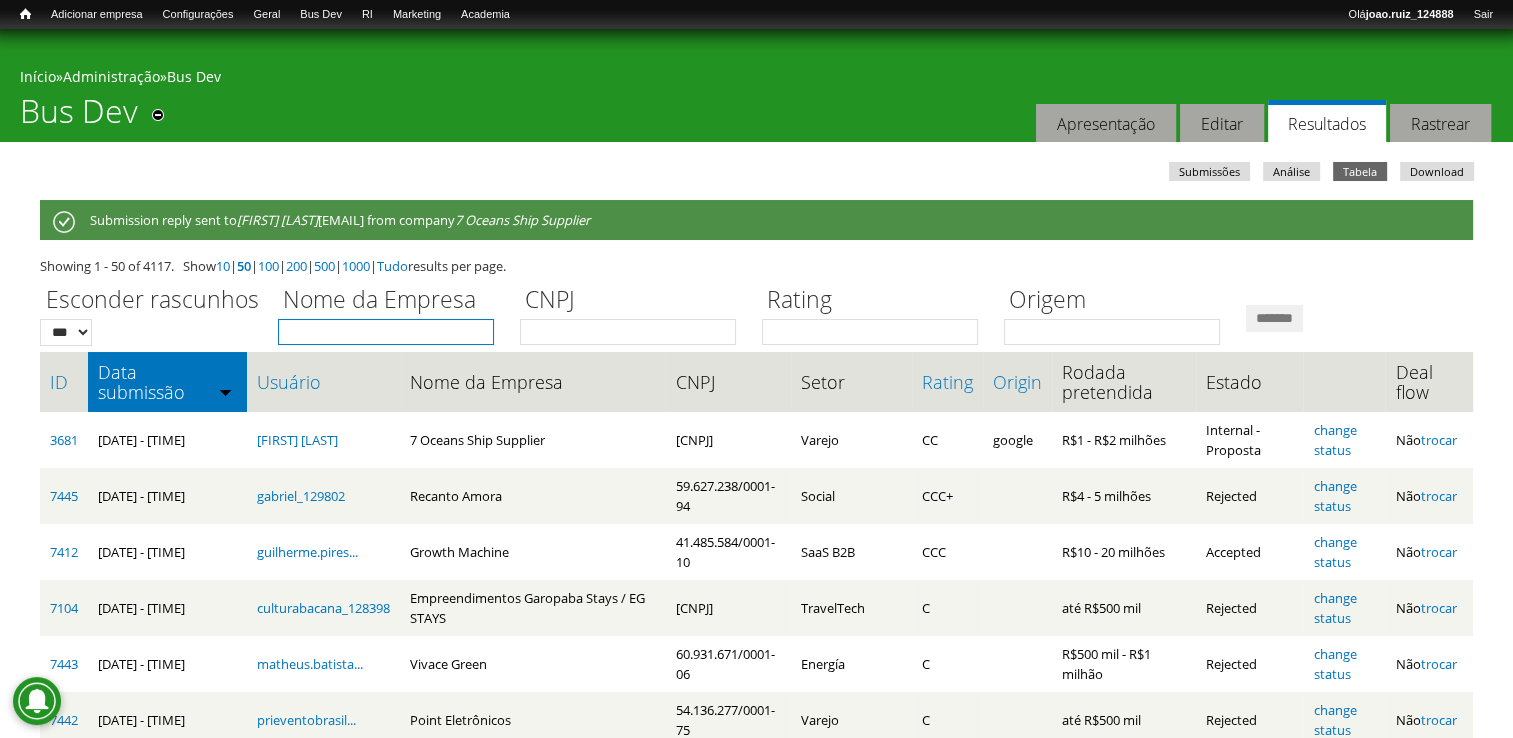 click on "Nome da Empresa" at bounding box center [386, 332] 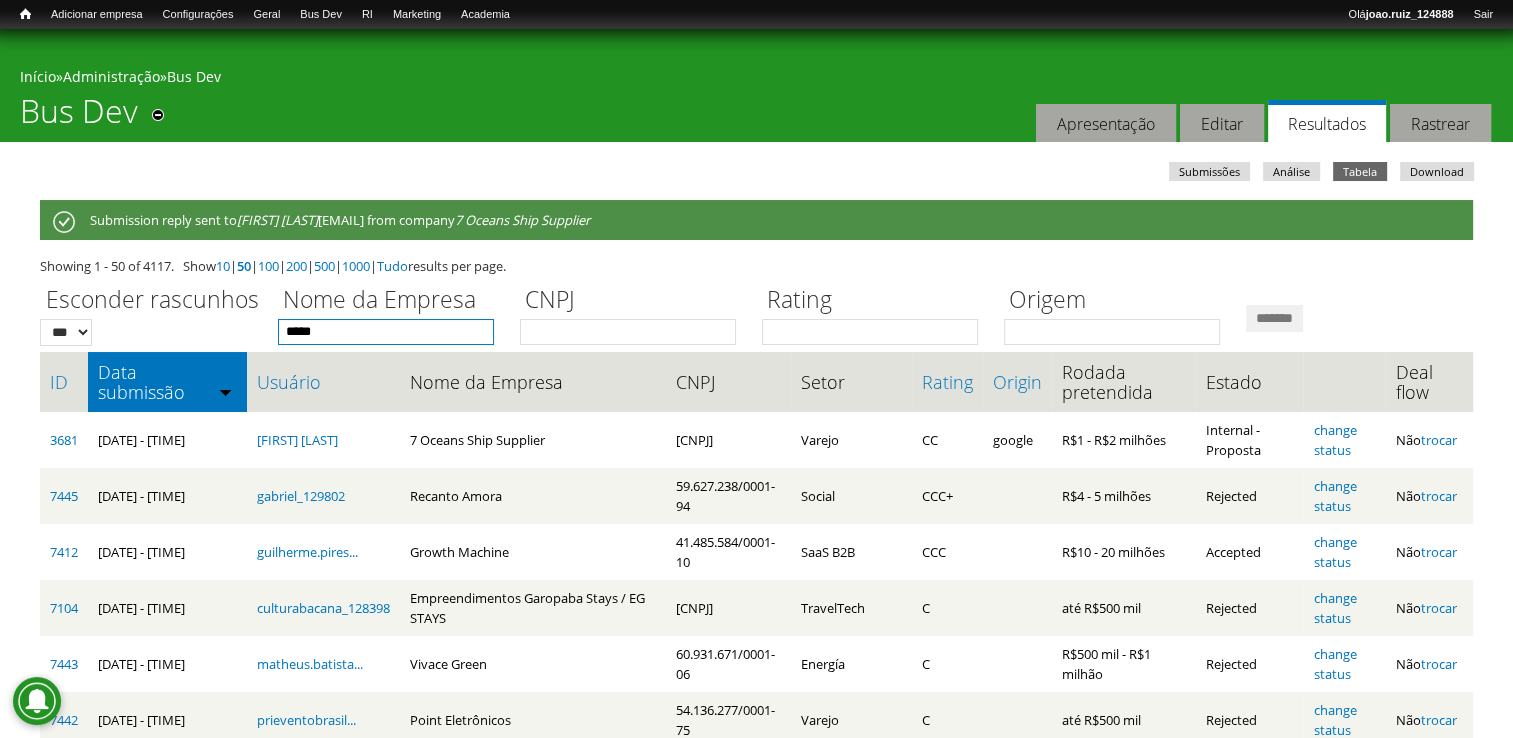 type on "*****" 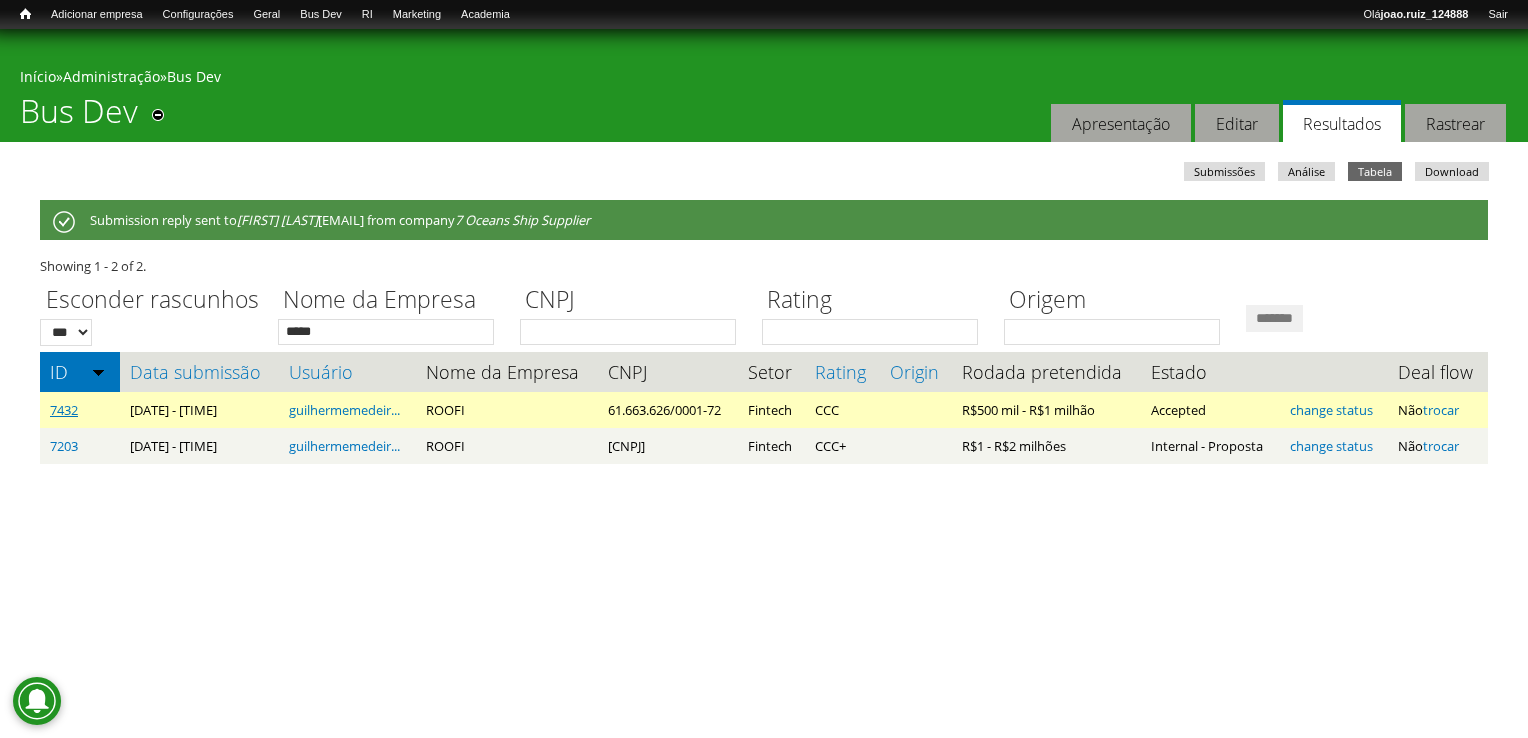 click on "7432" at bounding box center [64, 410] 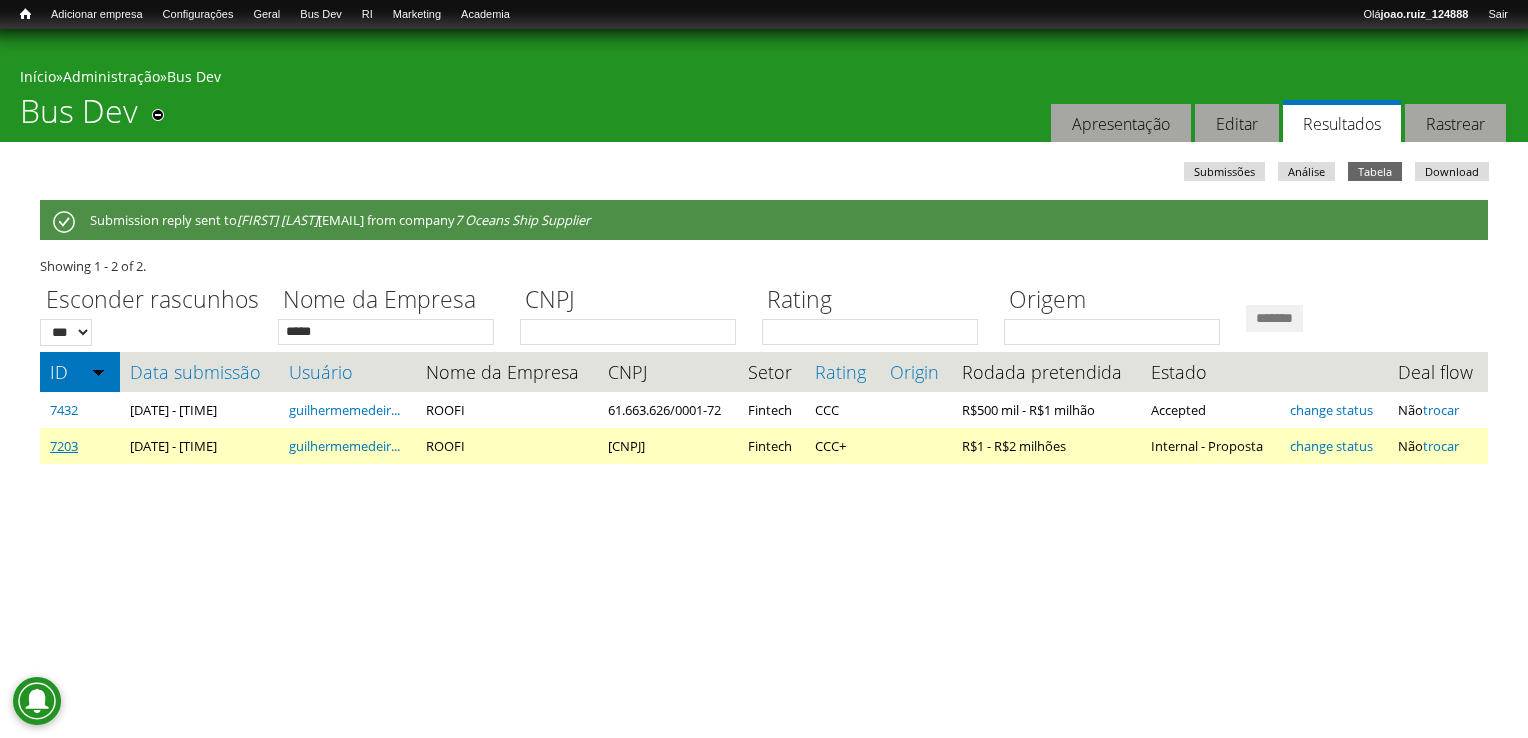 click on "7203" at bounding box center (64, 446) 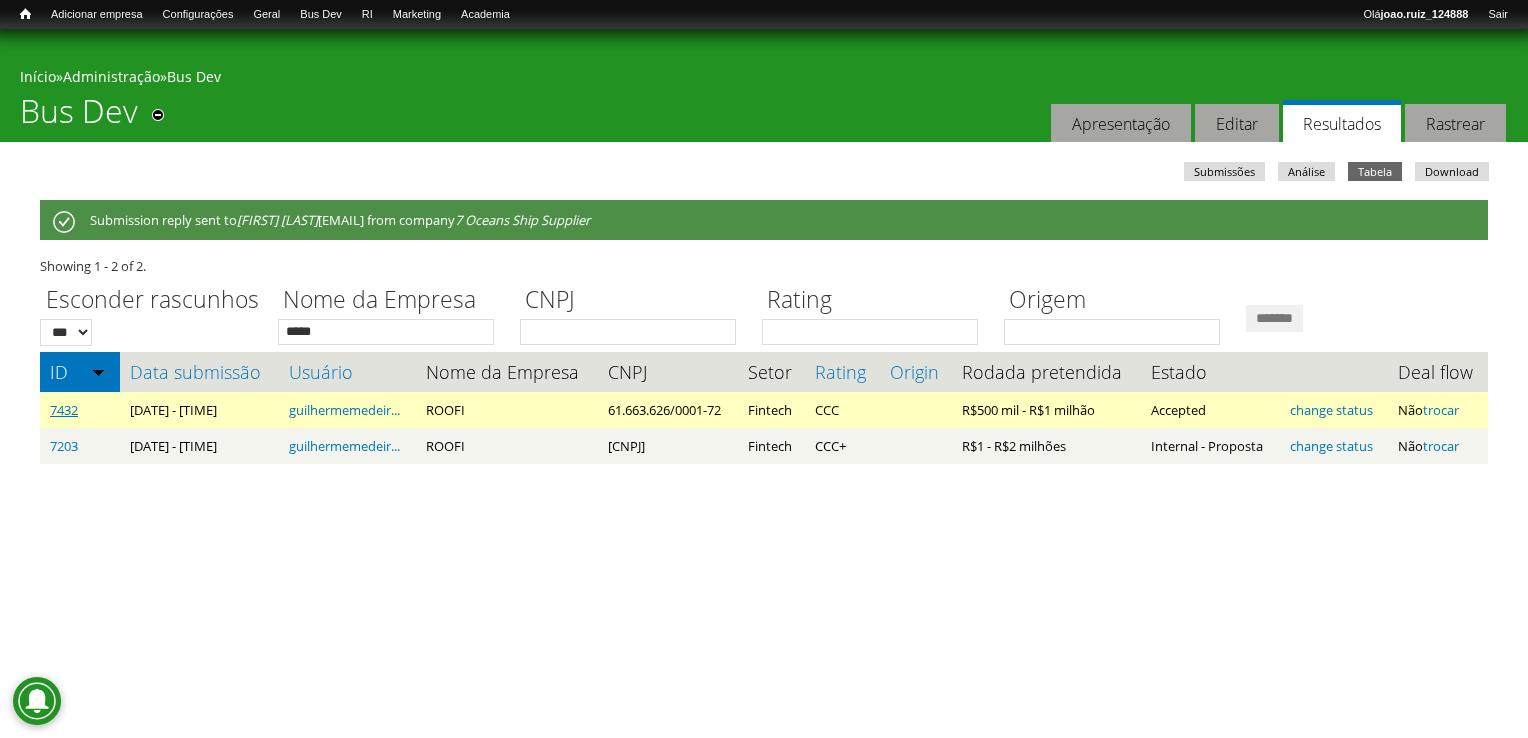 click on "7432" at bounding box center [64, 410] 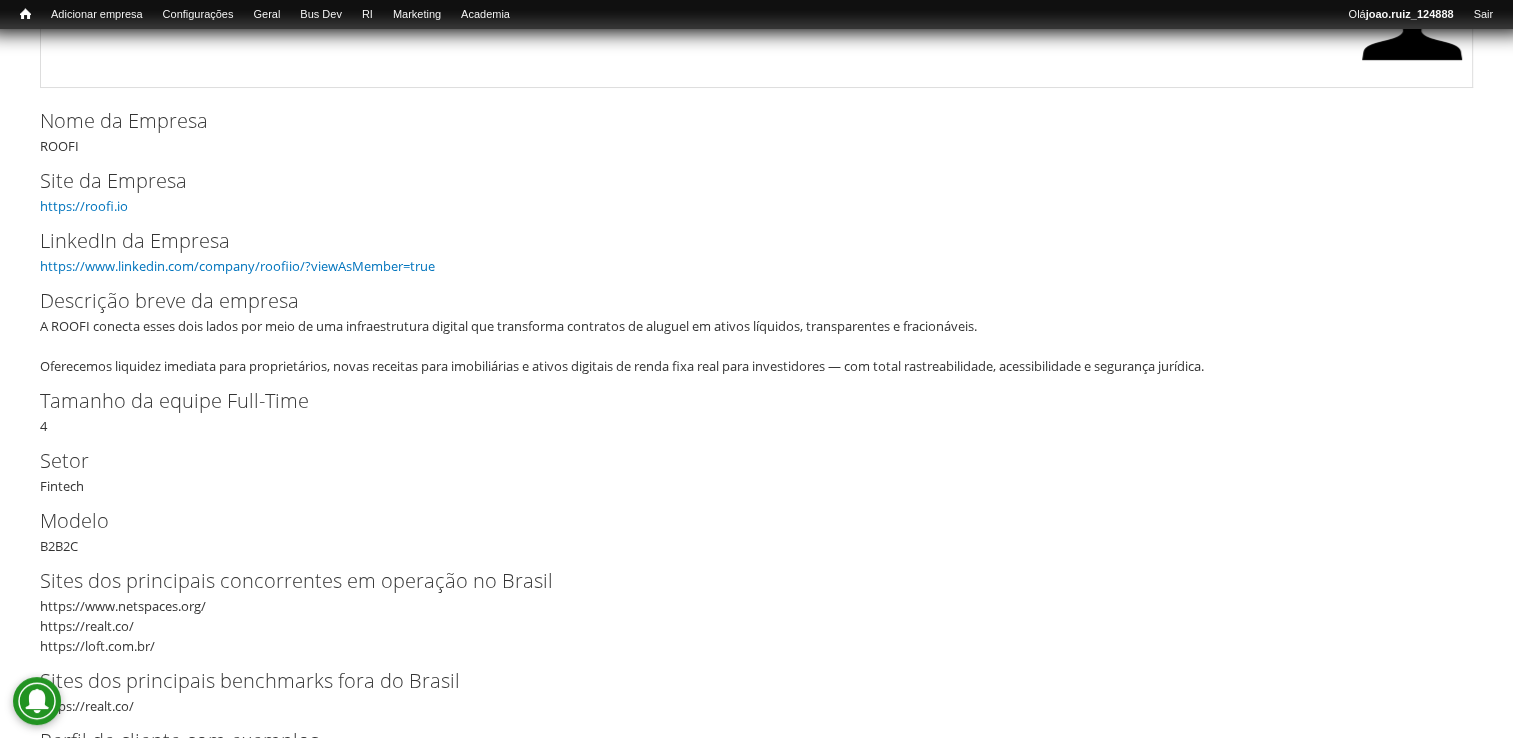 scroll, scrollTop: 0, scrollLeft: 0, axis: both 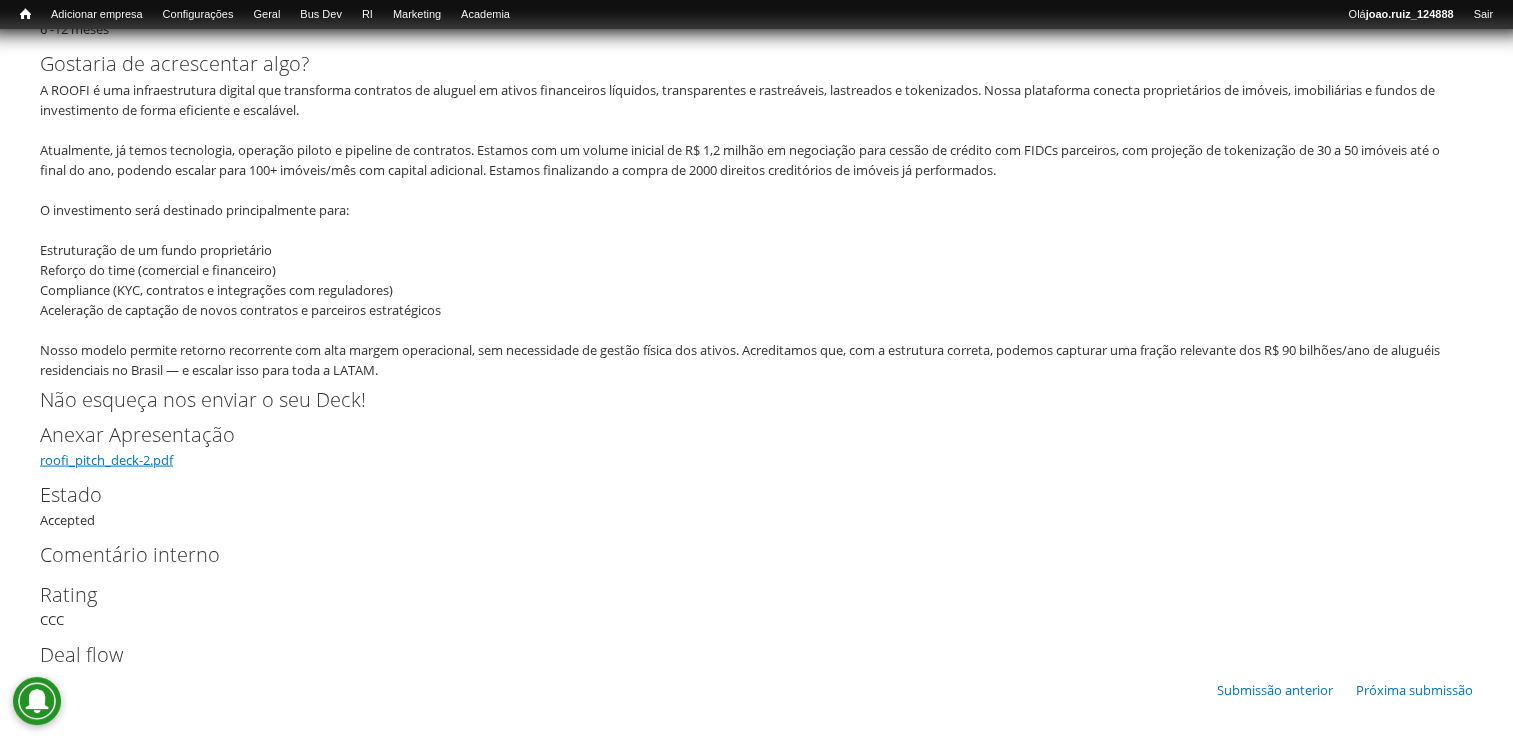 click on "roofi_pitch_deck-2.pdf" at bounding box center (106, 459) 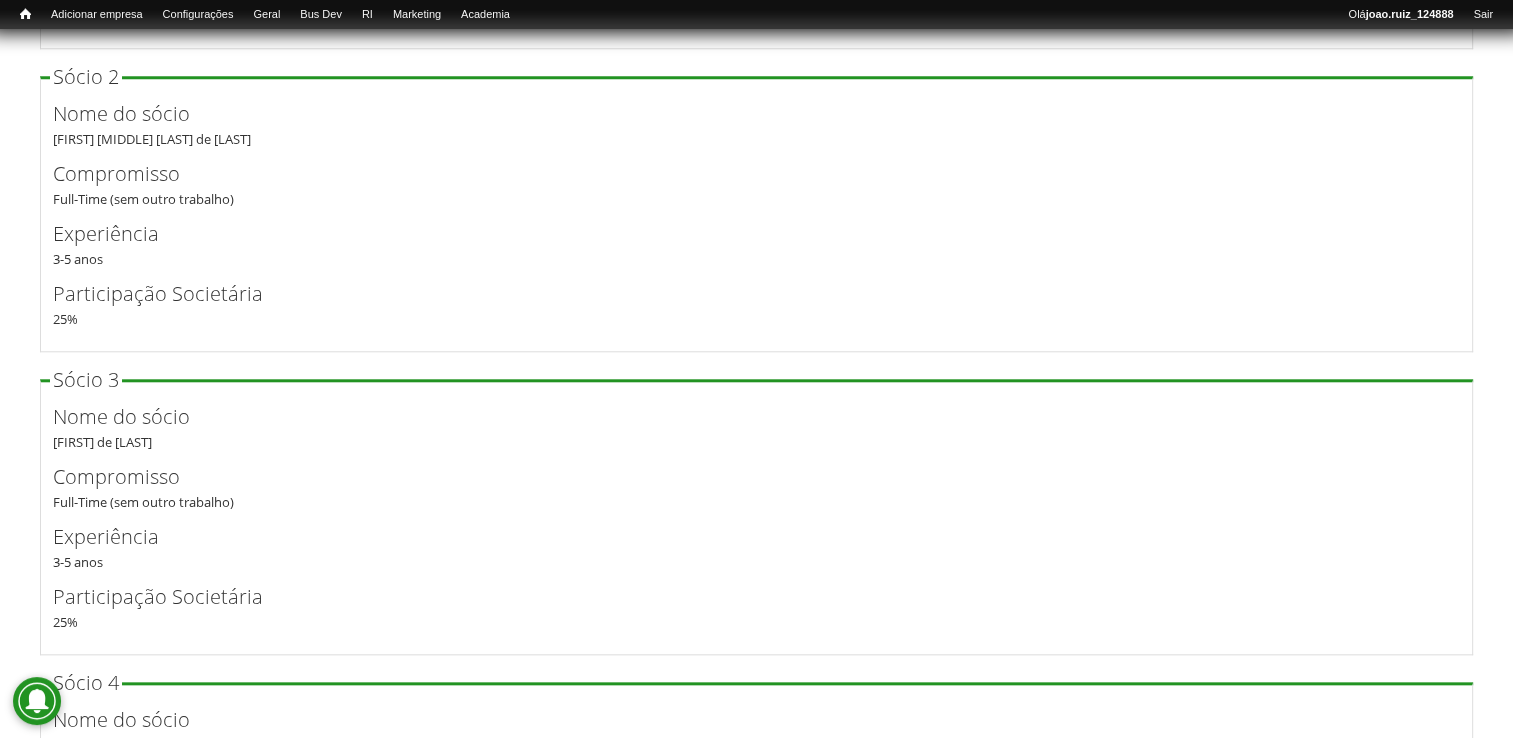 scroll, scrollTop: 1900, scrollLeft: 0, axis: vertical 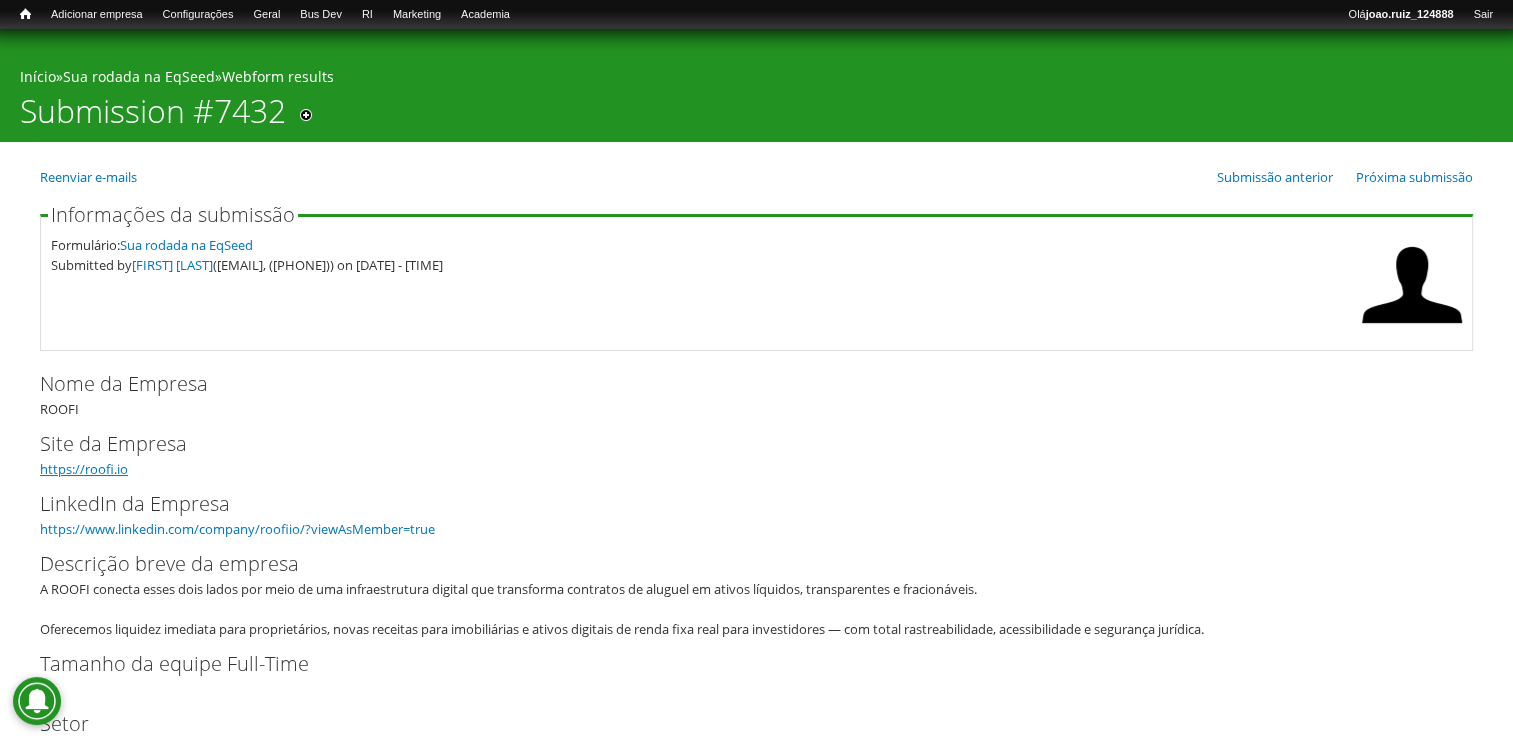 click on "https://roofi.io" at bounding box center [84, 469] 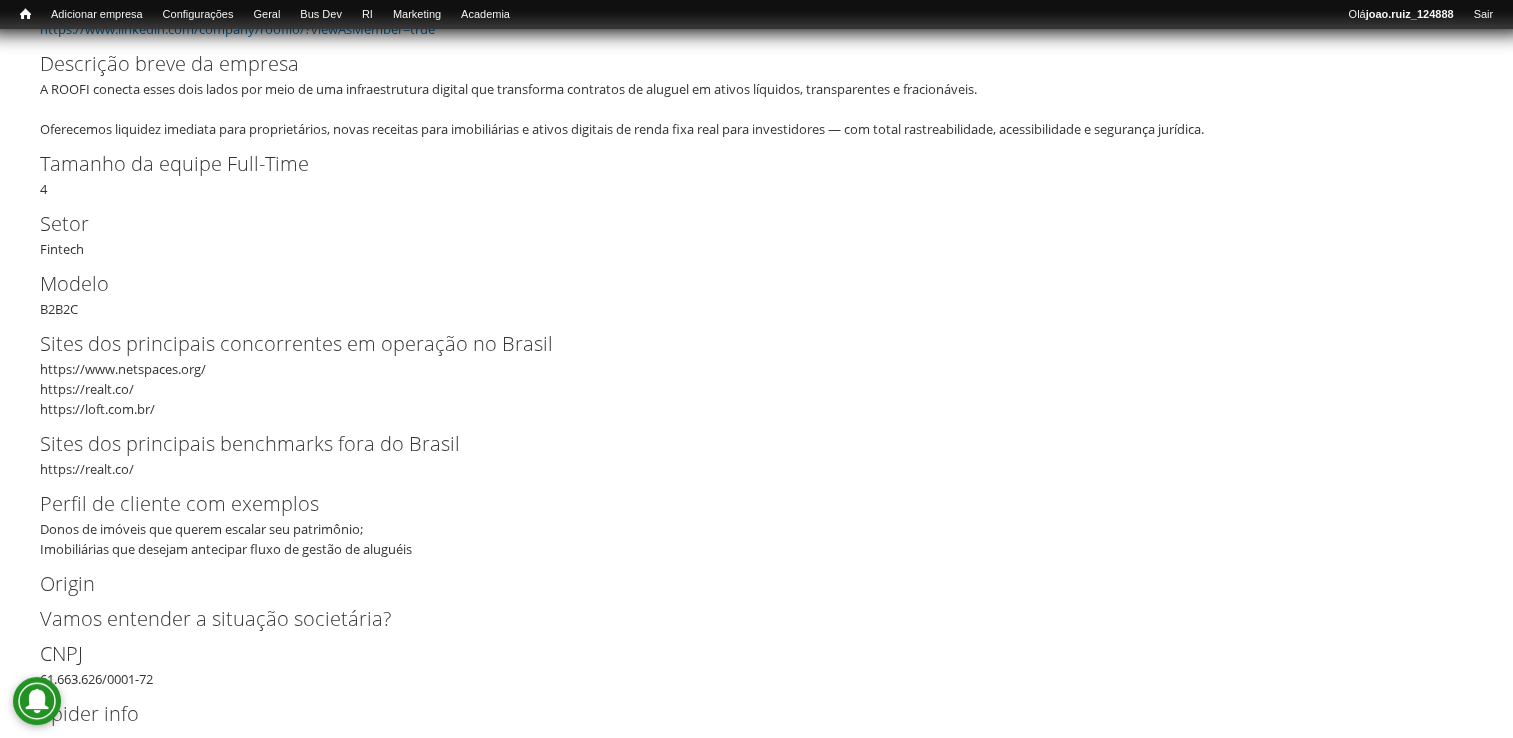 scroll, scrollTop: 100, scrollLeft: 0, axis: vertical 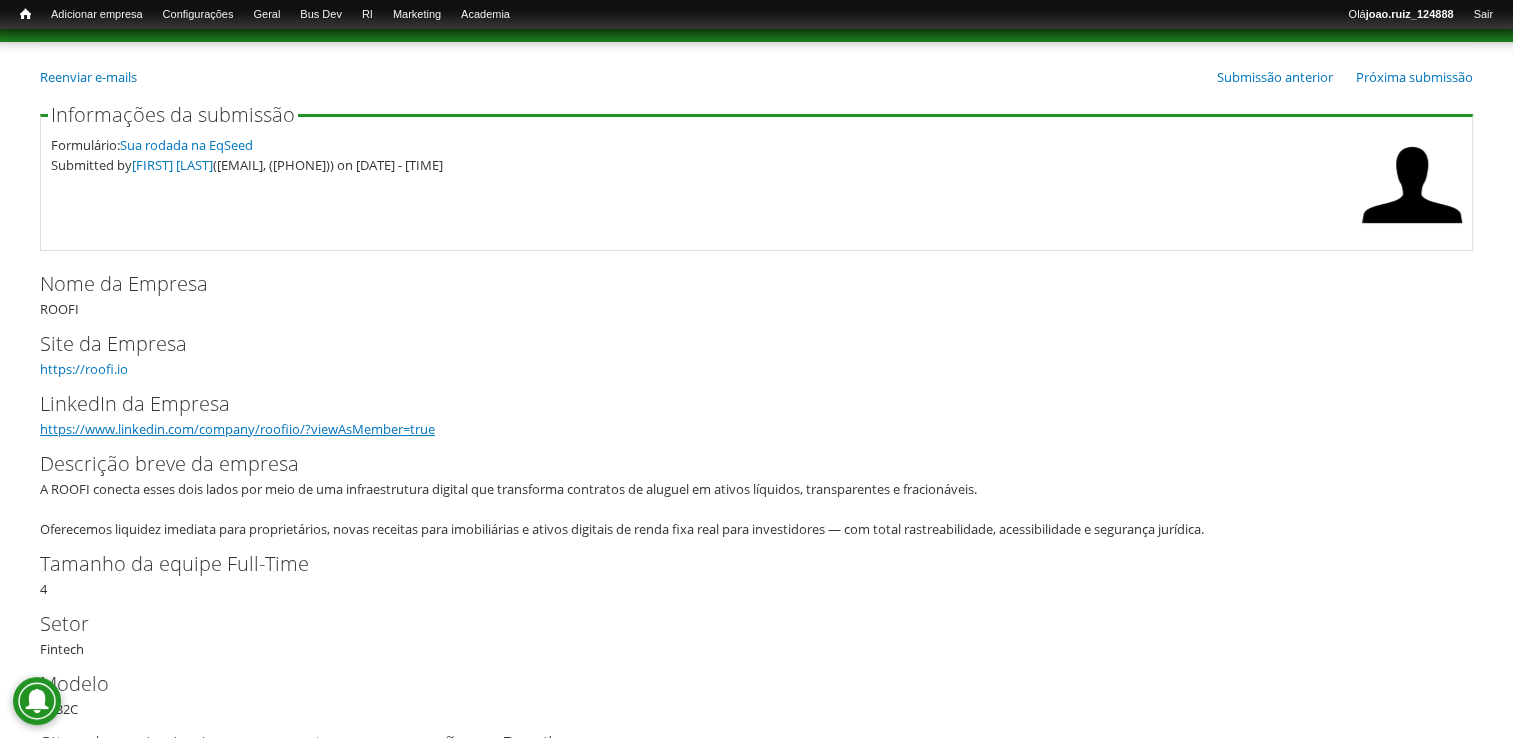 click on "https://www.linkedin.com/company/roofiio/?viewAsMember=true" at bounding box center [237, 429] 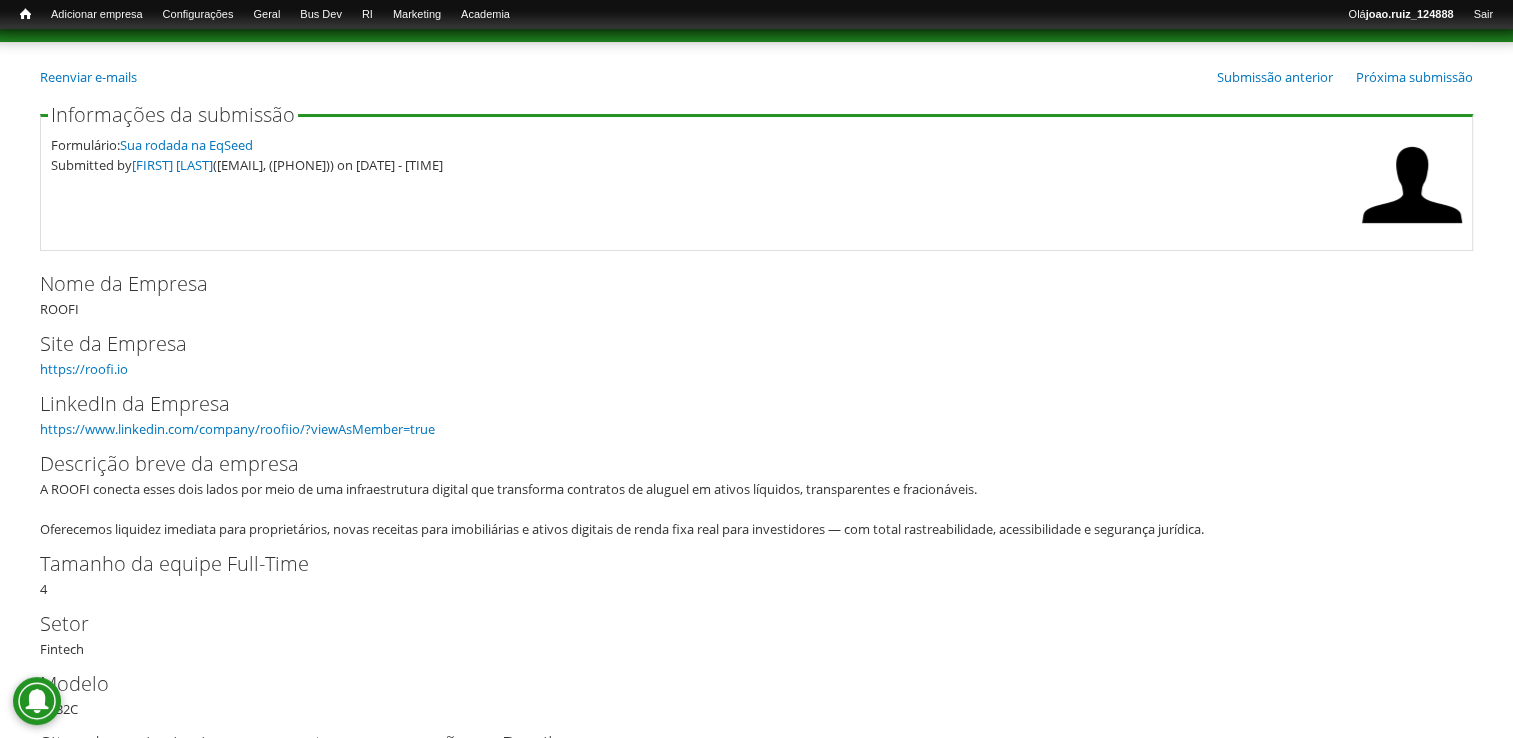 click on "A ROOFI conecta esses dois lados por meio de uma infraestrutura digital que transforma contratos de aluguel em ativos líquidos, transparentes e fracionáveis.
Oferecemos liquidez imediata para proprietários, novas receitas para imobiliárias e ativos digitais de renda fixa real para investidores — com total rastreabilidade, acessibilidade e segurança jurídica." at bounding box center (750, 509) 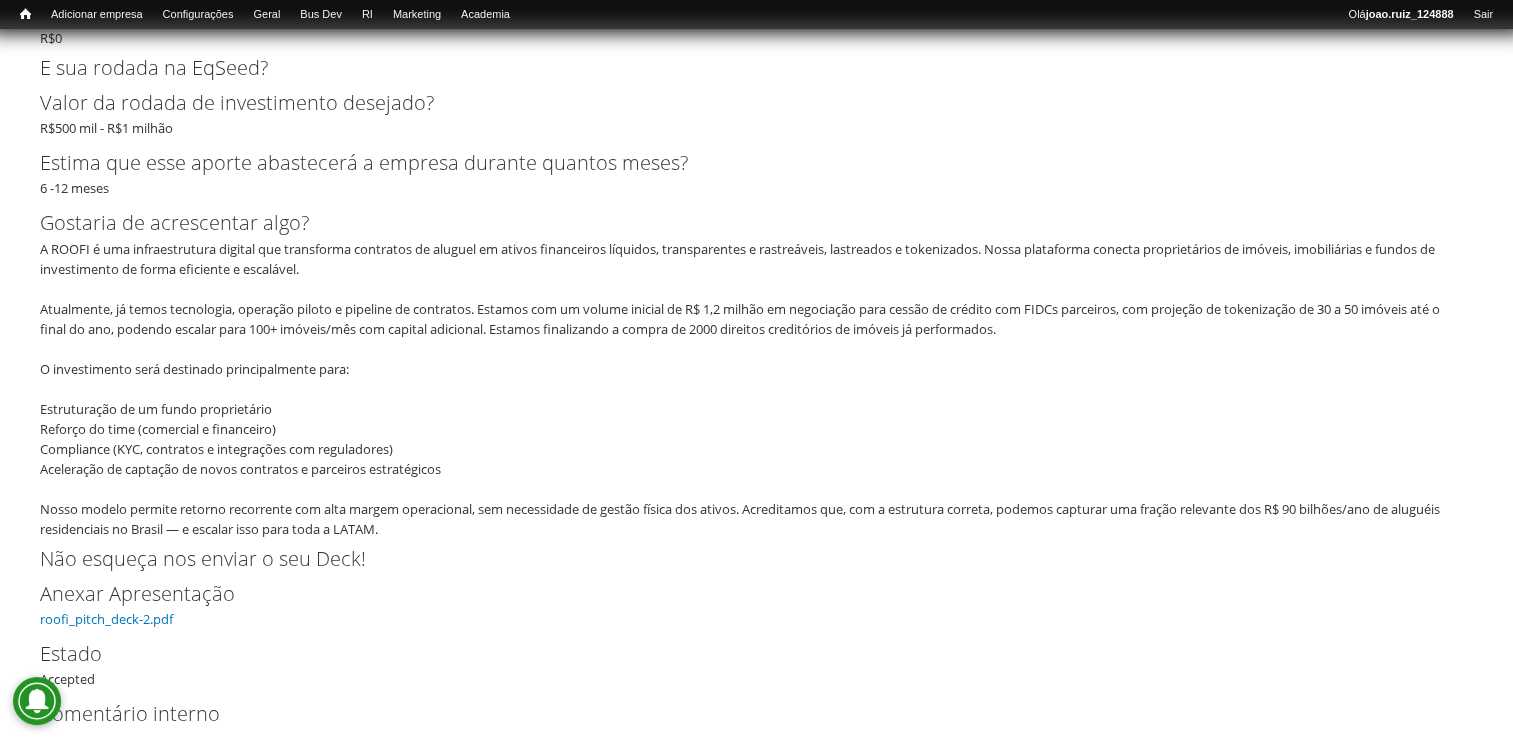 scroll, scrollTop: 3700, scrollLeft: 0, axis: vertical 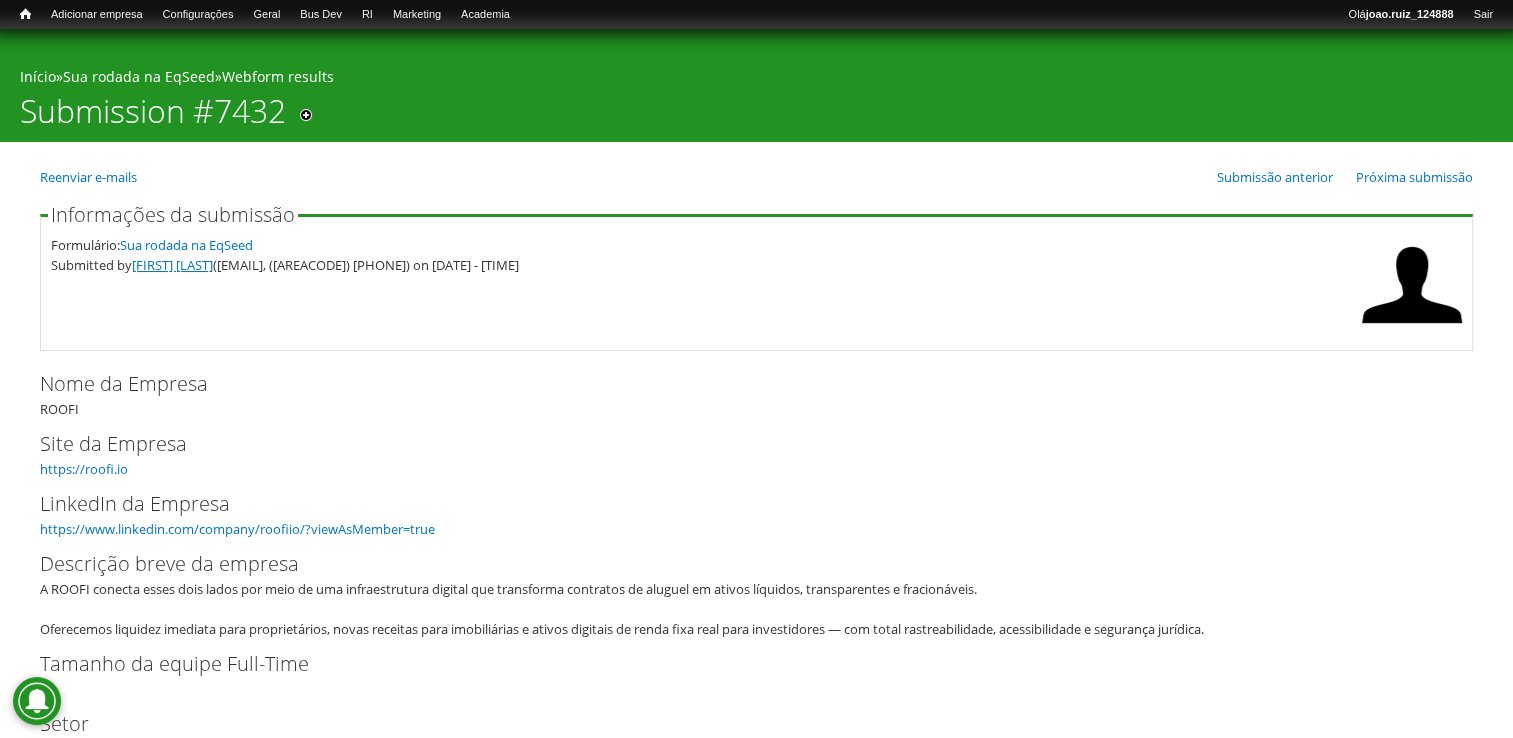 click on "[FIRST] [LAST]" at bounding box center [172, 265] 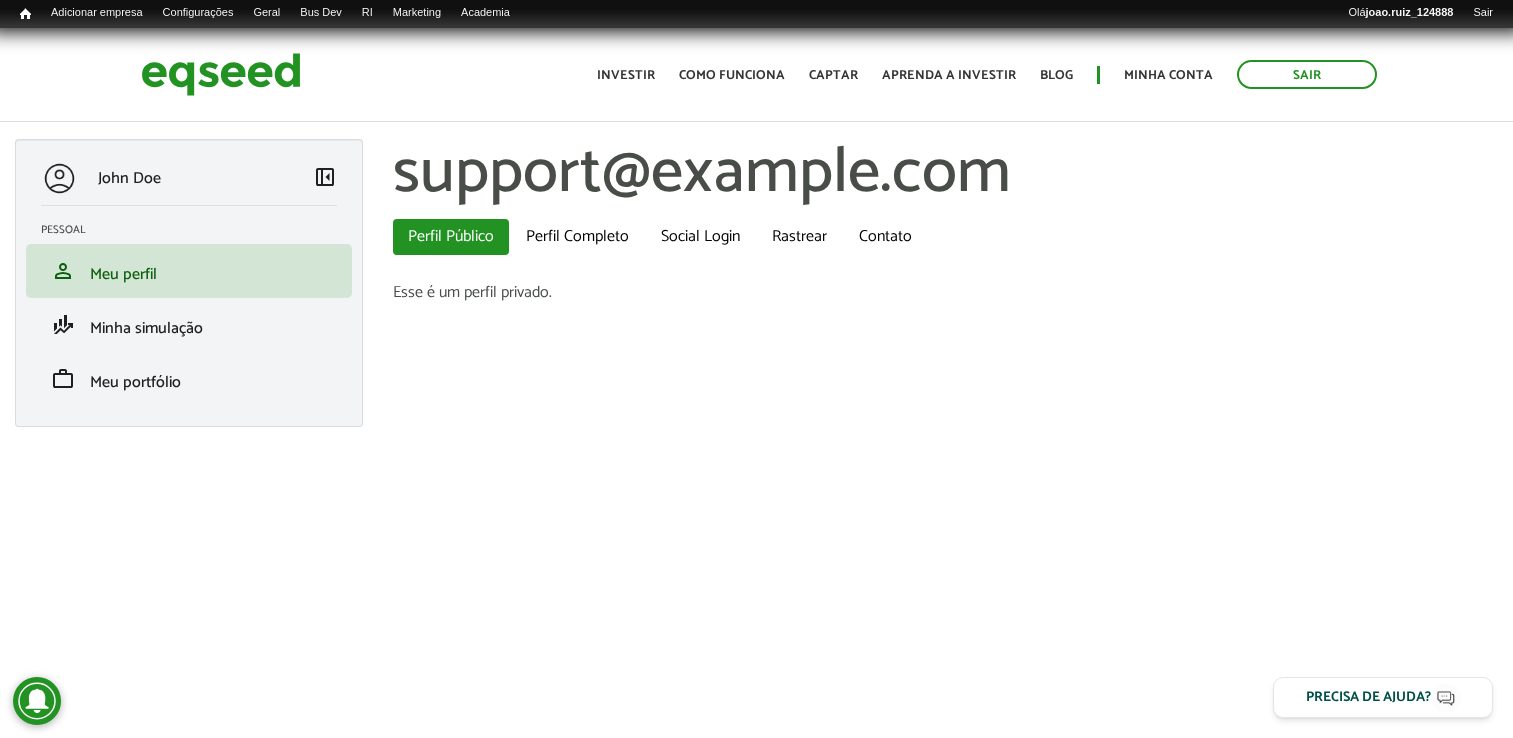 scroll, scrollTop: 0, scrollLeft: 0, axis: both 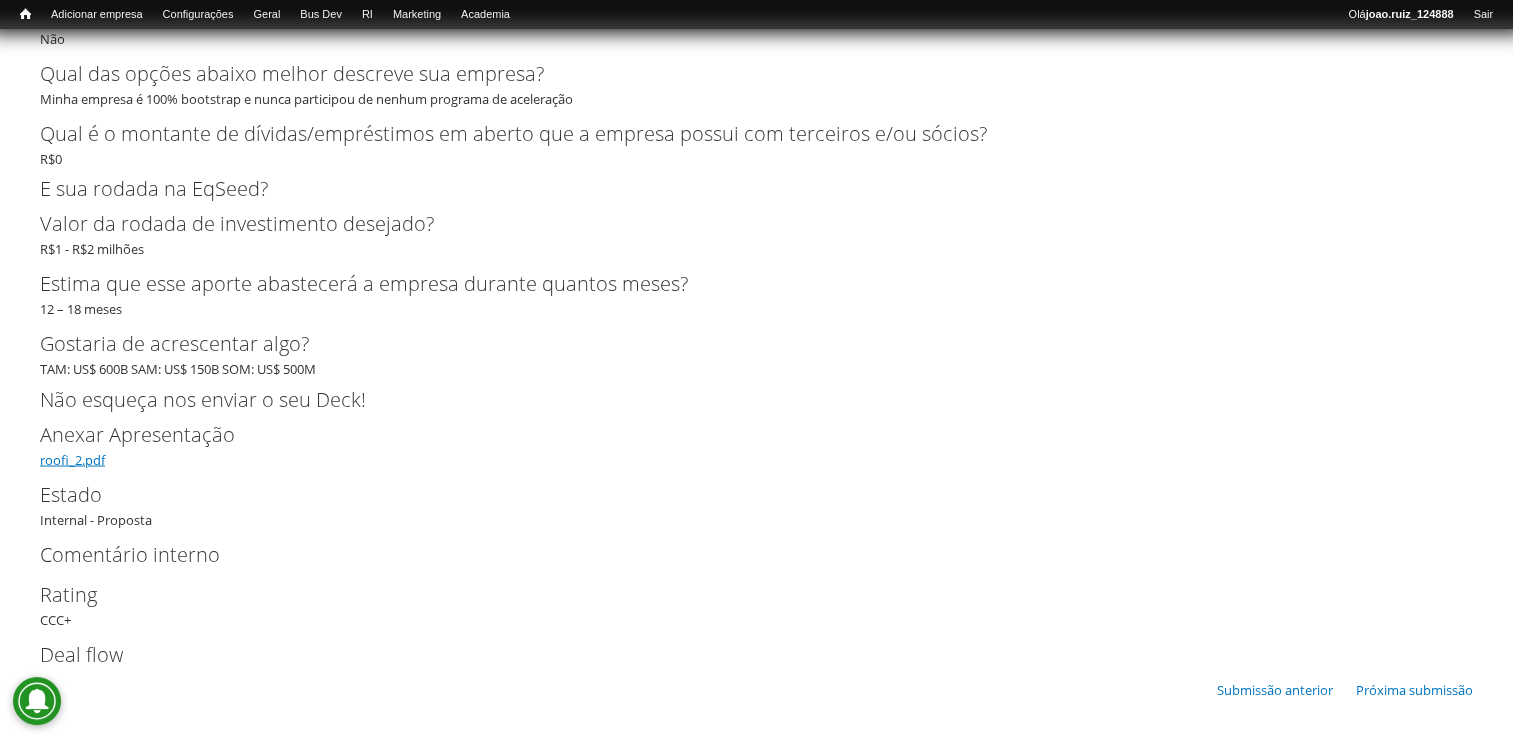 click on "roofi_2.pdf" at bounding box center [72, 459] 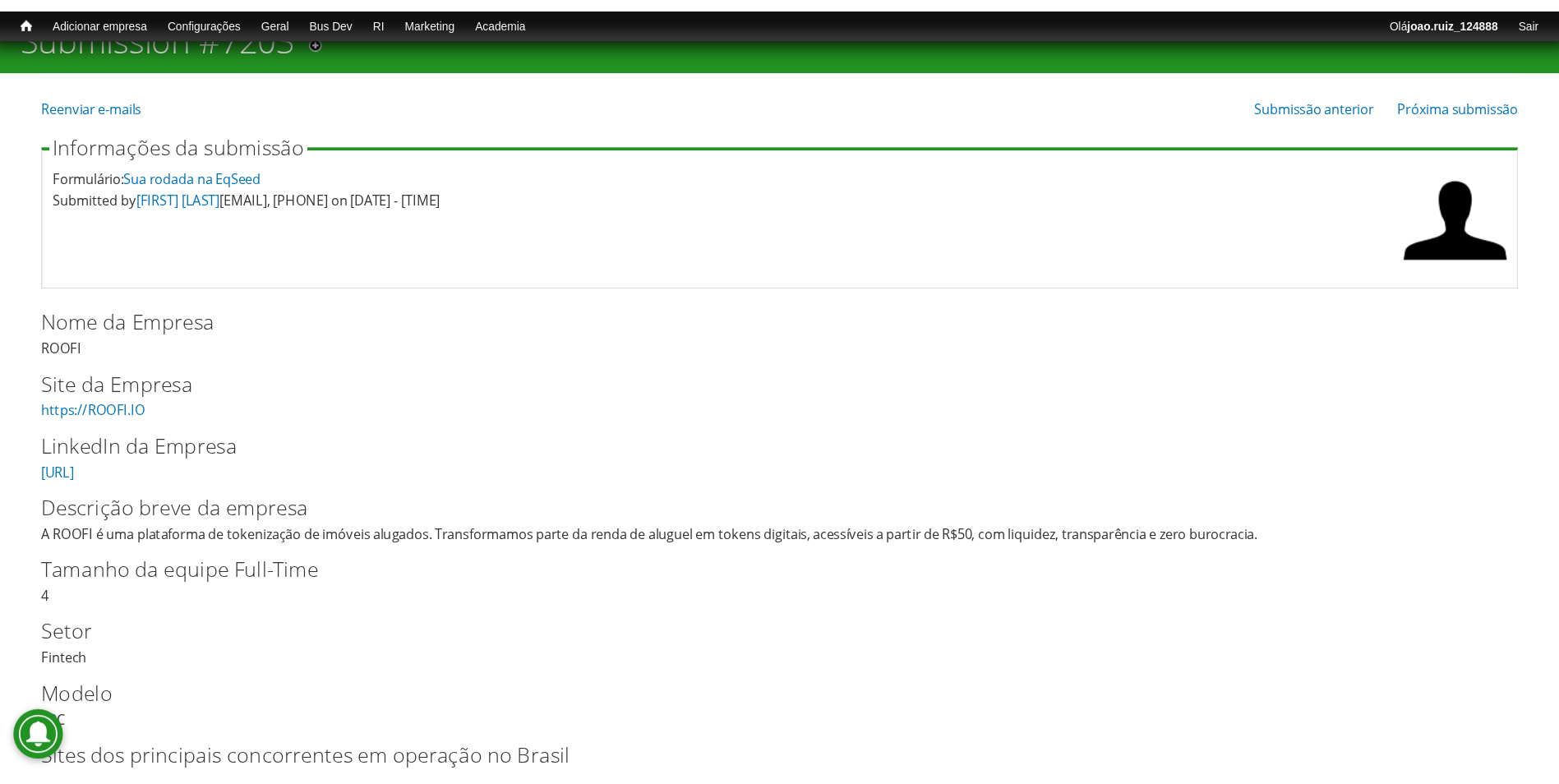 scroll, scrollTop: 164, scrollLeft: 0, axis: vertical 